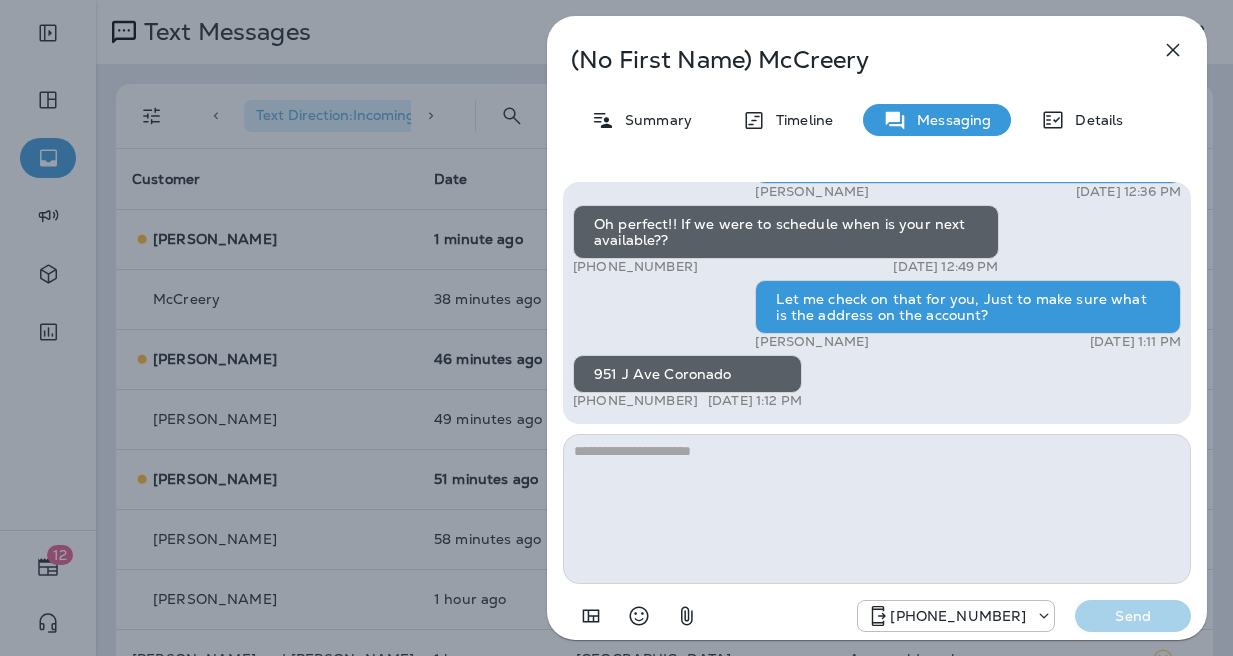 scroll, scrollTop: 0, scrollLeft: 0, axis: both 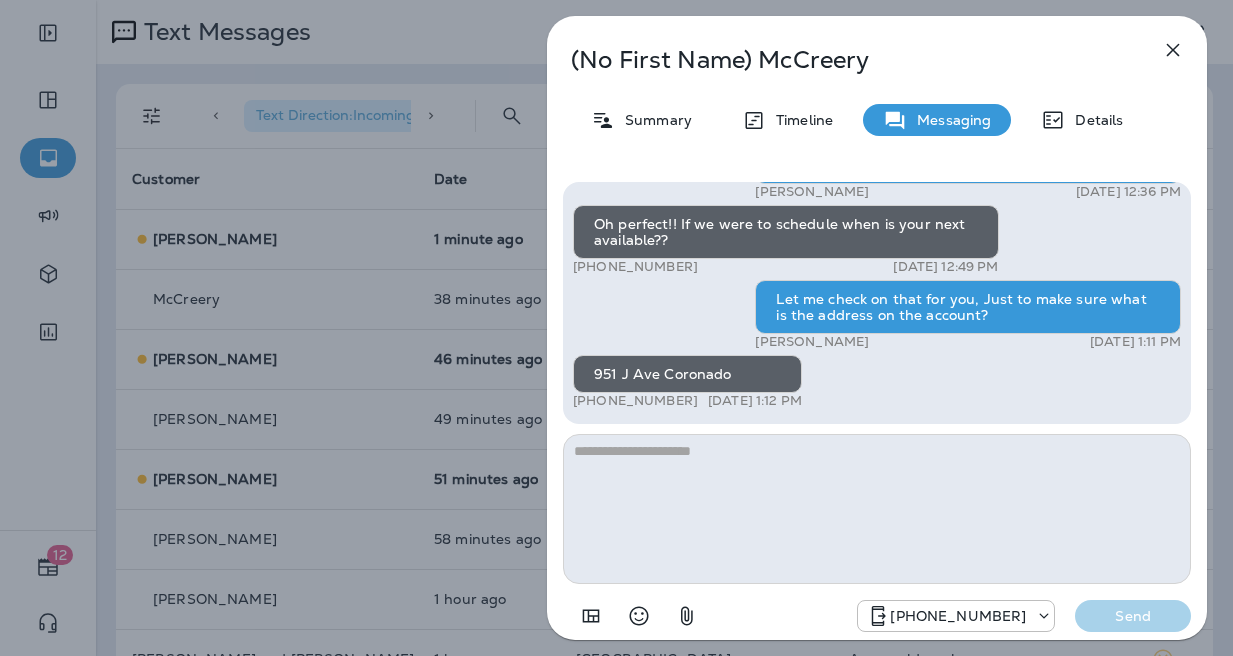 click on "Hi,   , this is [PERSON_NAME] with Moxie Pest Control. We know Summer brings out the mosquitoes—and with the Summer season here, I’d love to get you on our schedule to come help take care of that. Just reply here if you're interested, and I'll let you know the details!
Reply STOP to optout +18174823792 [DATE] 10:12 AM Hi! Would maybe be interested since we have them in our backyard!  +1 (925) 324-7732 [DATE] 11:48 AM [PERSON_NAME] [DATE] 12:36 PM Oh perfect!! If we were to schedule when is your next available??  +1 (925) 324-7732 [DATE] 12:49 PM Let me check on that for you, Just to make sure what is the address on the account? [PERSON_NAME] [DATE] 1:11 PM [STREET_ADDRESS] +1 (925) 324-7732 [DATE] 1:12 PM [PHONE_NUMBER] Send" at bounding box center (877, 409) 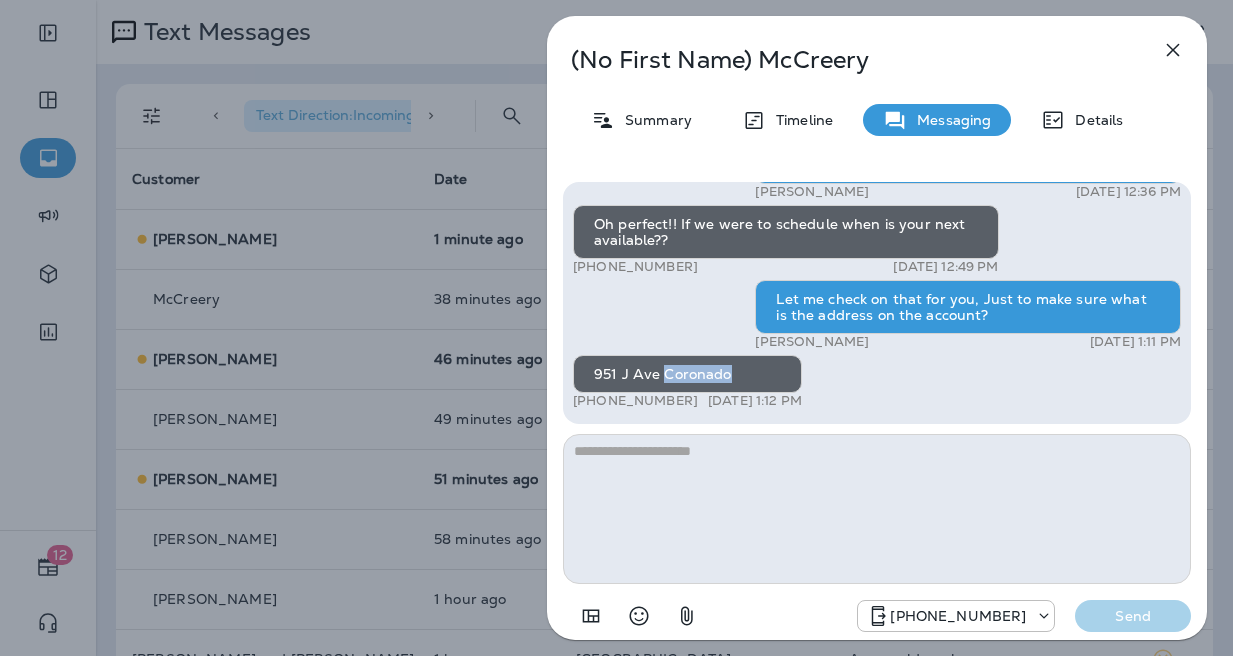 click on "951 J Ave Coronado" at bounding box center (687, 374) 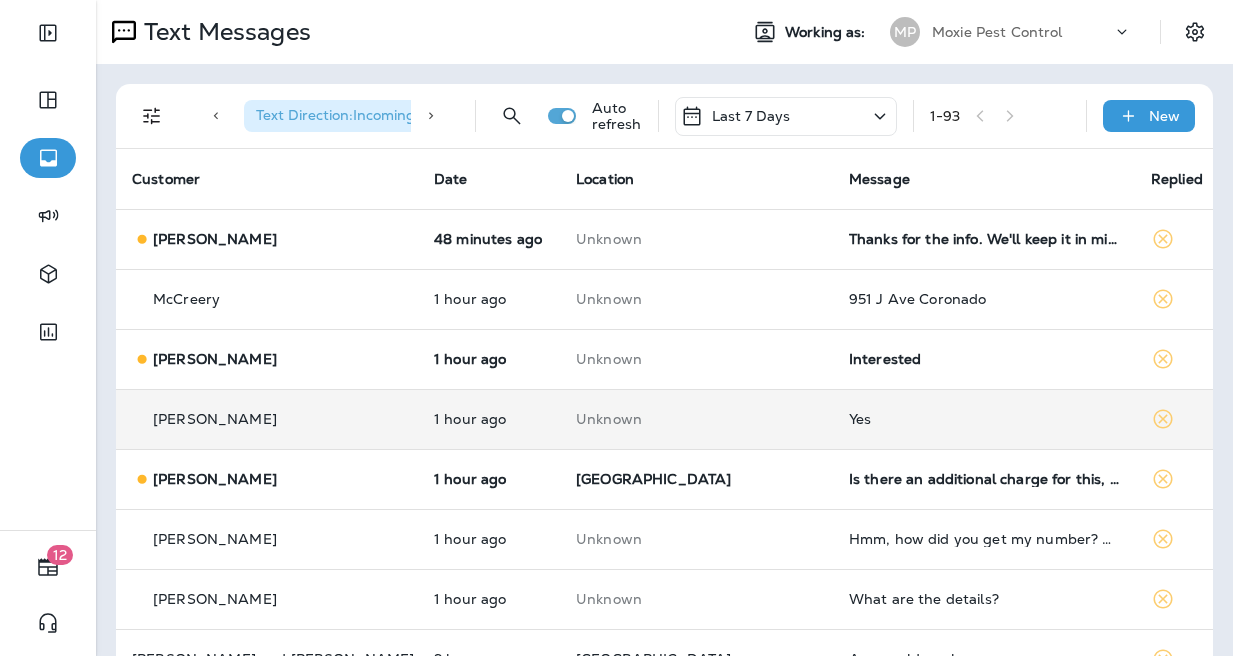 click on "Yes" at bounding box center [984, 419] 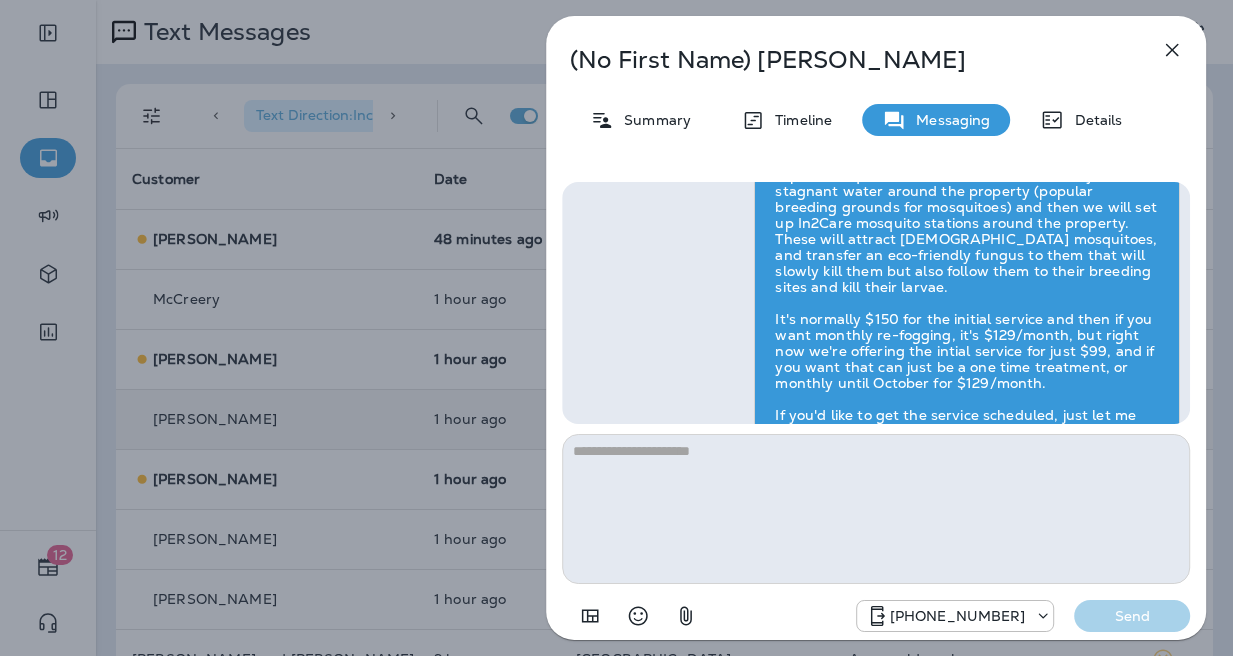 click on "(No First Name)   [PERSON_NAME] Summary   Timeline   Messaging   Details   Hi,   , this is [PERSON_NAME] with Moxie Pest Control. We know Summer brings out the mosquitoes—and with the Summer season here, I’d love to get you on our schedule to come help take care of that. Just reply here if you're interested, and I'll let you know the details!
Reply STOP to optout +18174823792 [DATE] 10:12 AM Yes  +1 (615) 788-7170 [DATE] 1:01 PM [PERSON_NAME] [DATE] 1:08 PM [PHONE_NUMBER] Send" at bounding box center (615, 328) 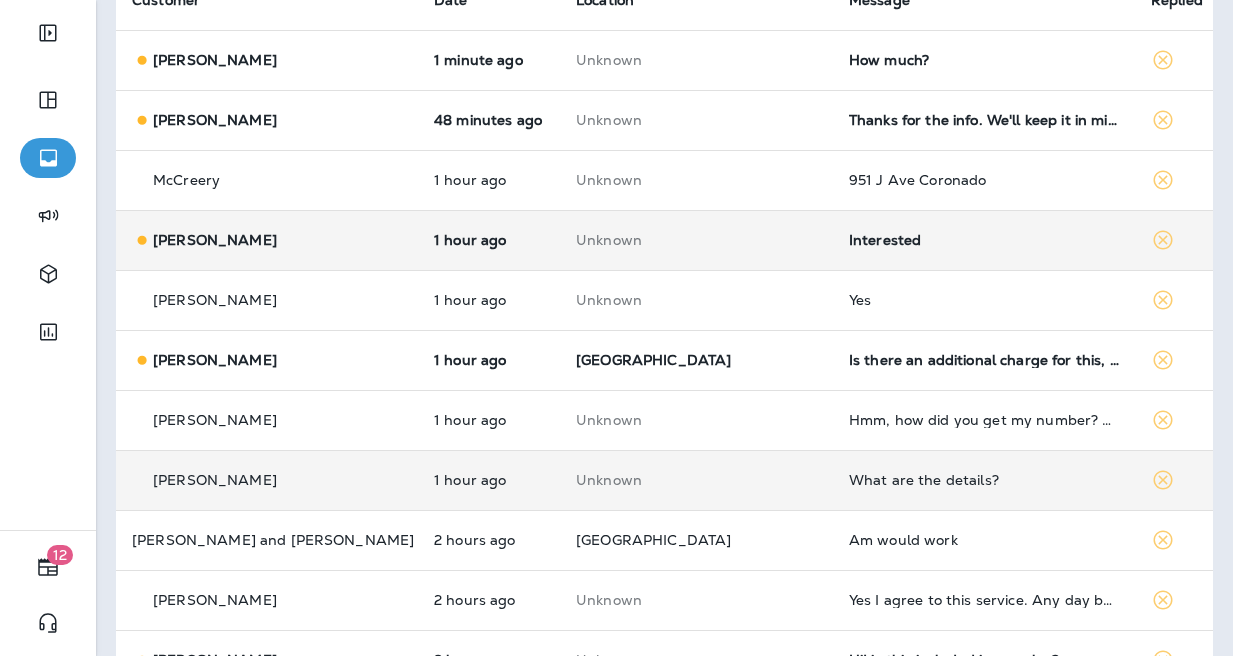 scroll, scrollTop: 226, scrollLeft: 0, axis: vertical 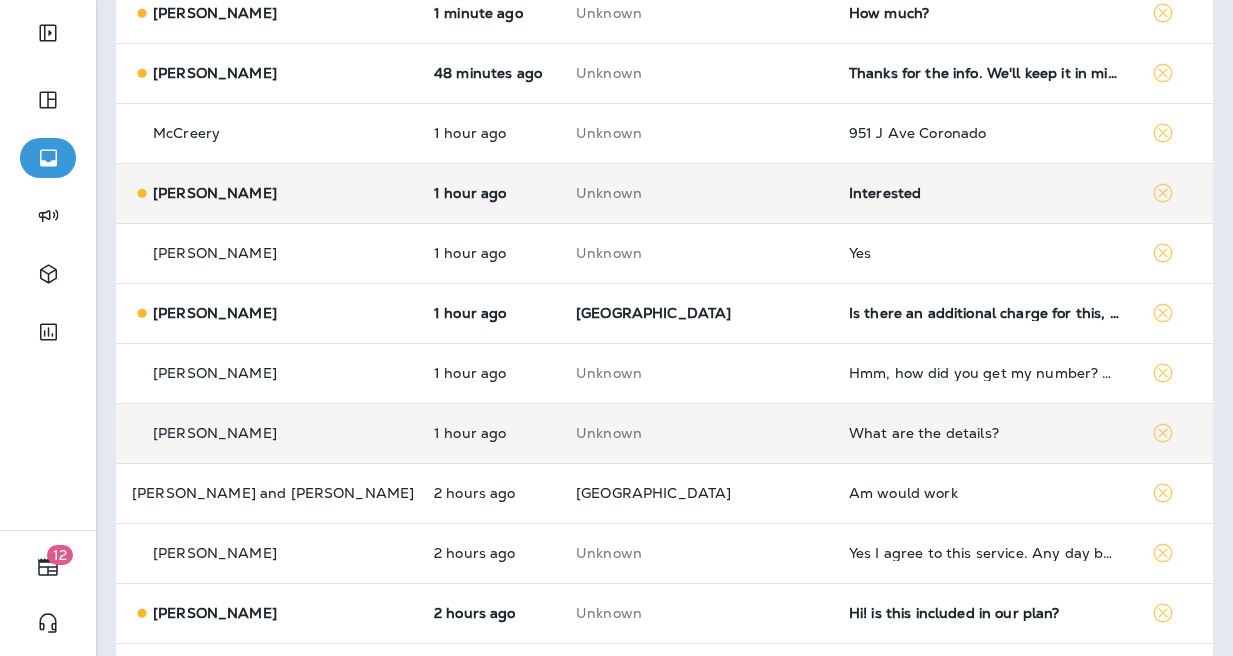 click on "What are the details?" at bounding box center (984, 433) 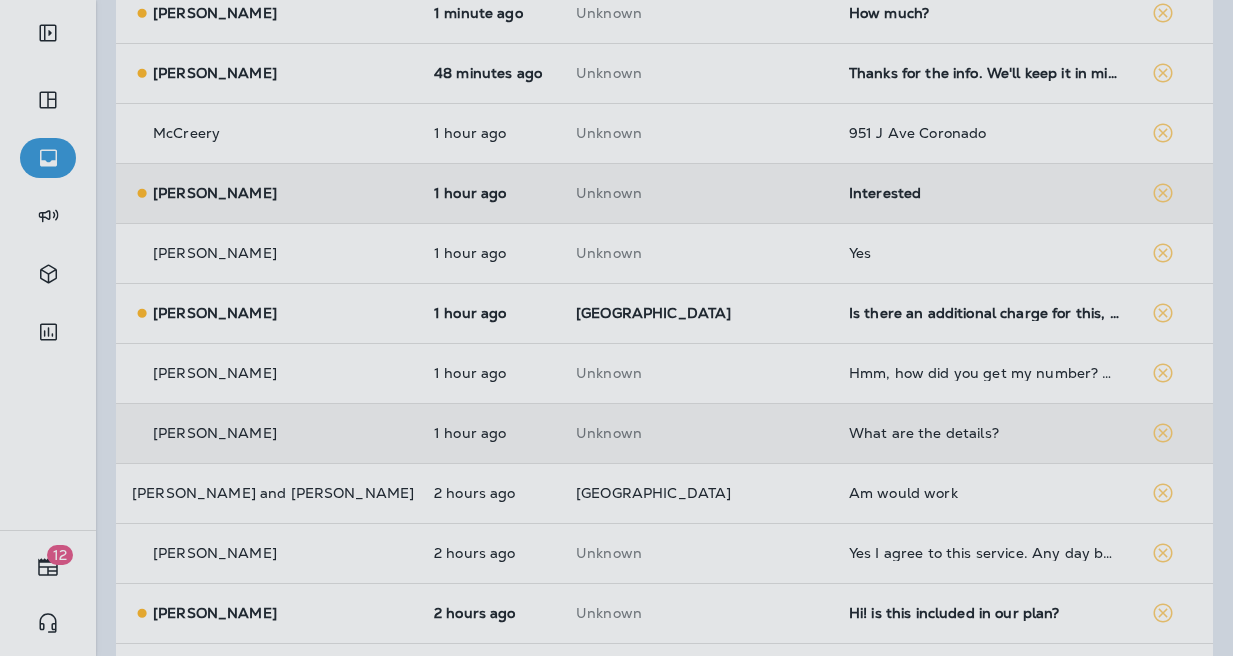 drag, startPoint x: 395, startPoint y: 413, endPoint x: 672, endPoint y: 437, distance: 278.03778 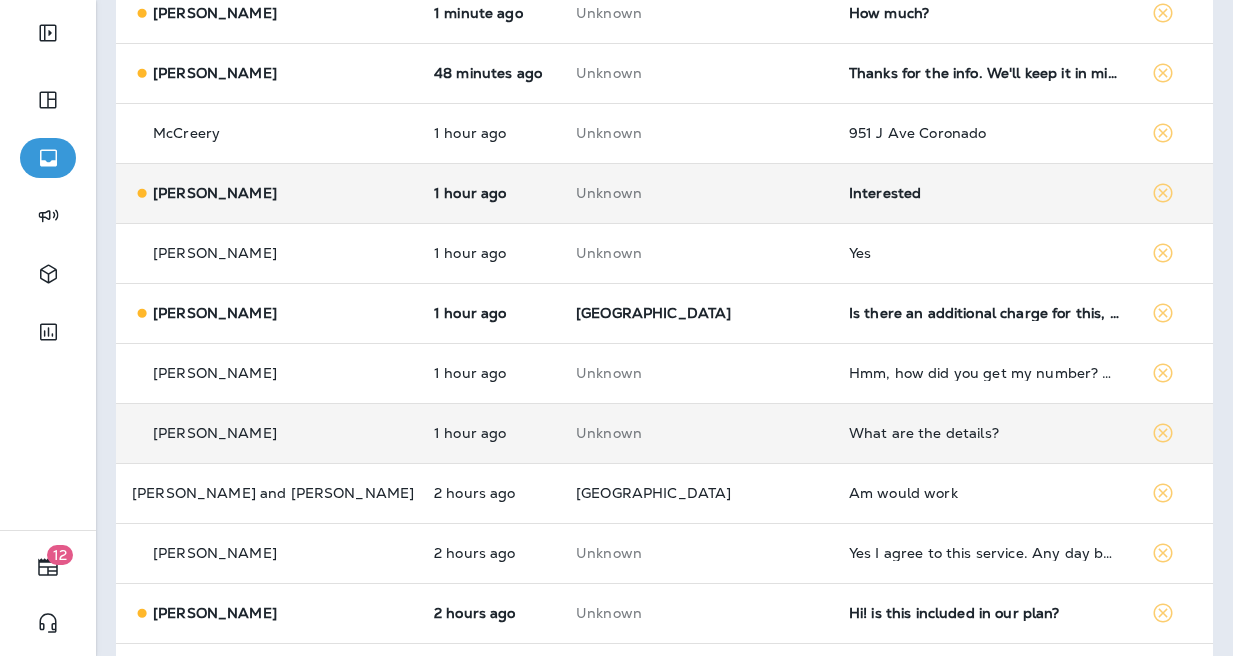 click on "What are the details?" at bounding box center (984, 433) 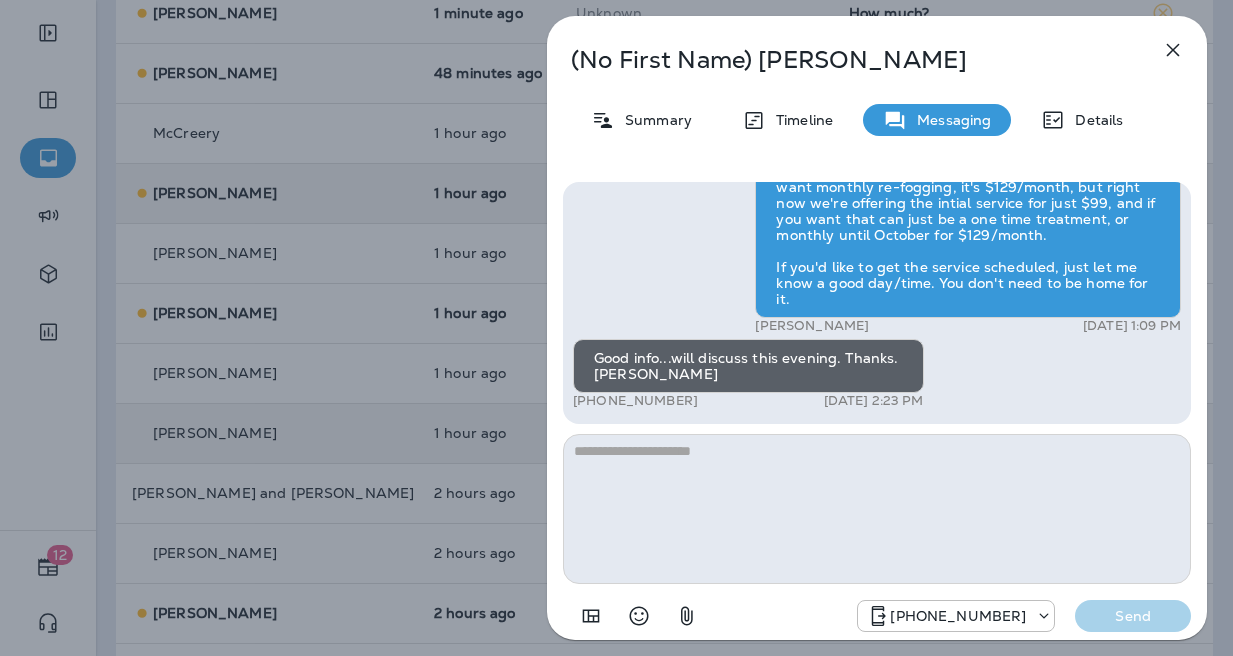 click at bounding box center (877, 509) 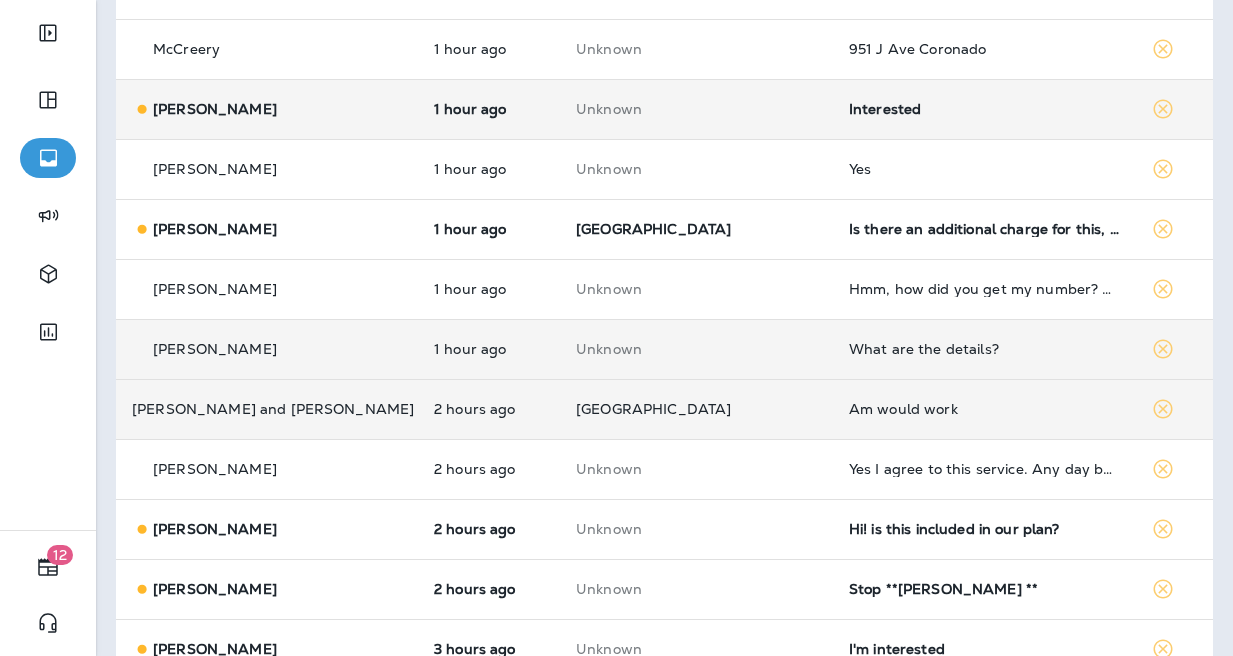 scroll, scrollTop: 337, scrollLeft: 0, axis: vertical 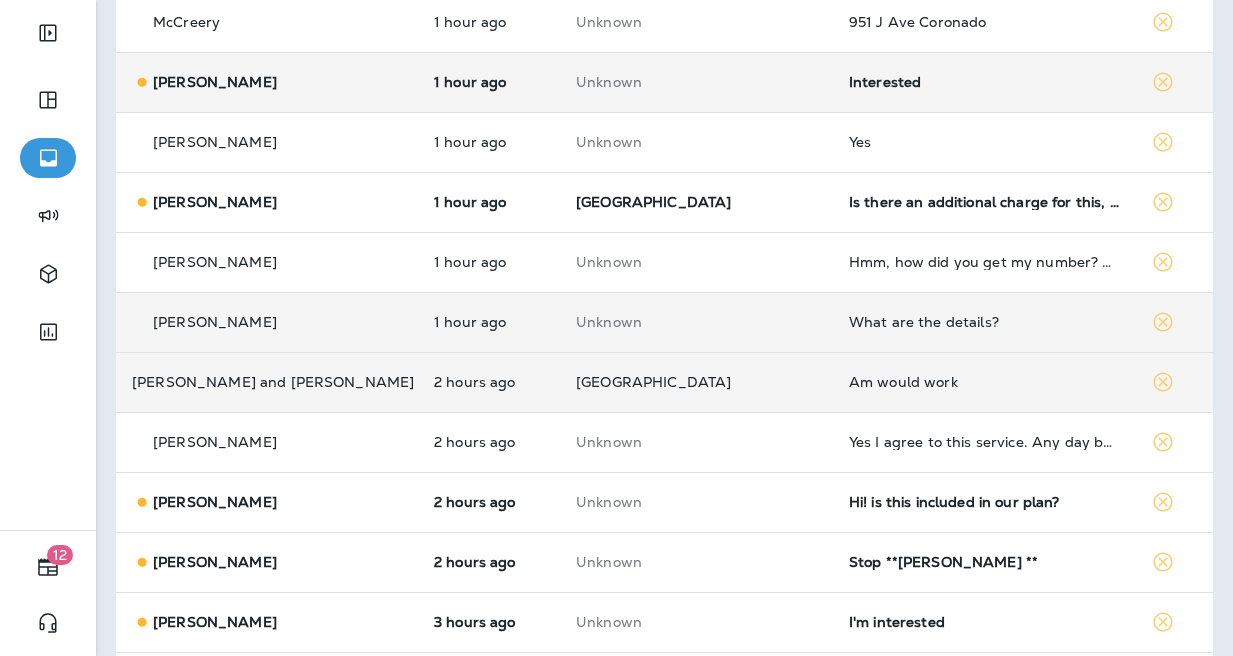 click on "Am would work" at bounding box center [984, 382] 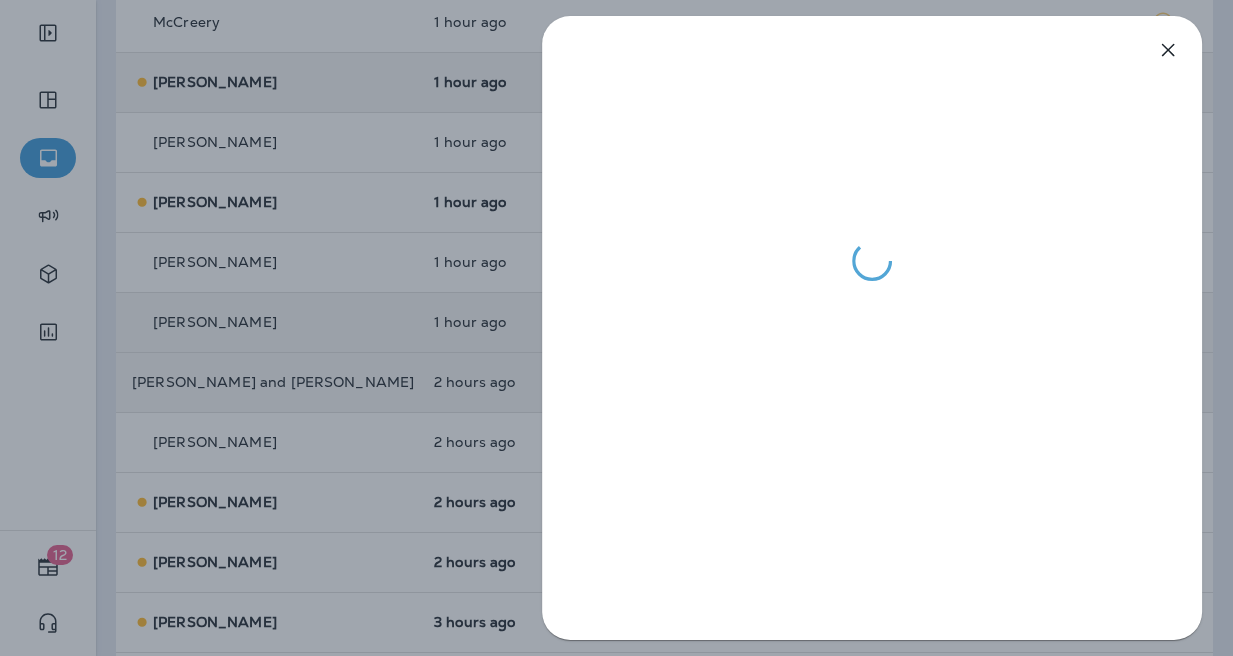 click at bounding box center [611, 328] 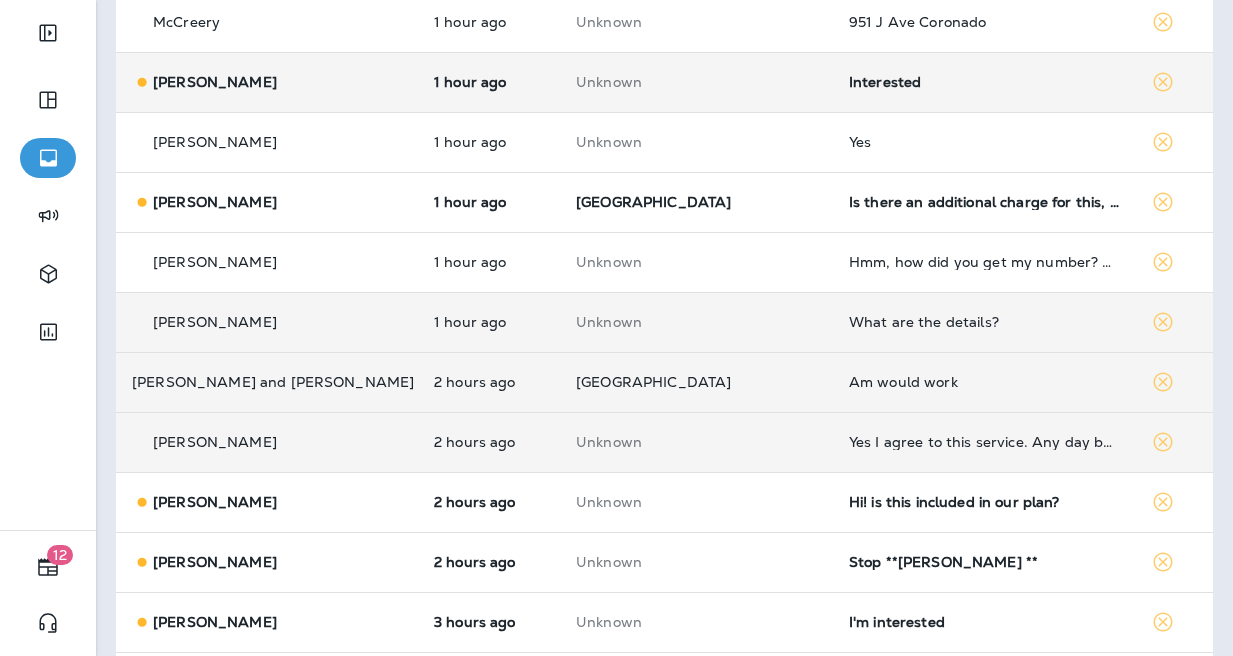 click on "Yes I agree to this service. Any day but [DATE] is a good day" at bounding box center [984, 442] 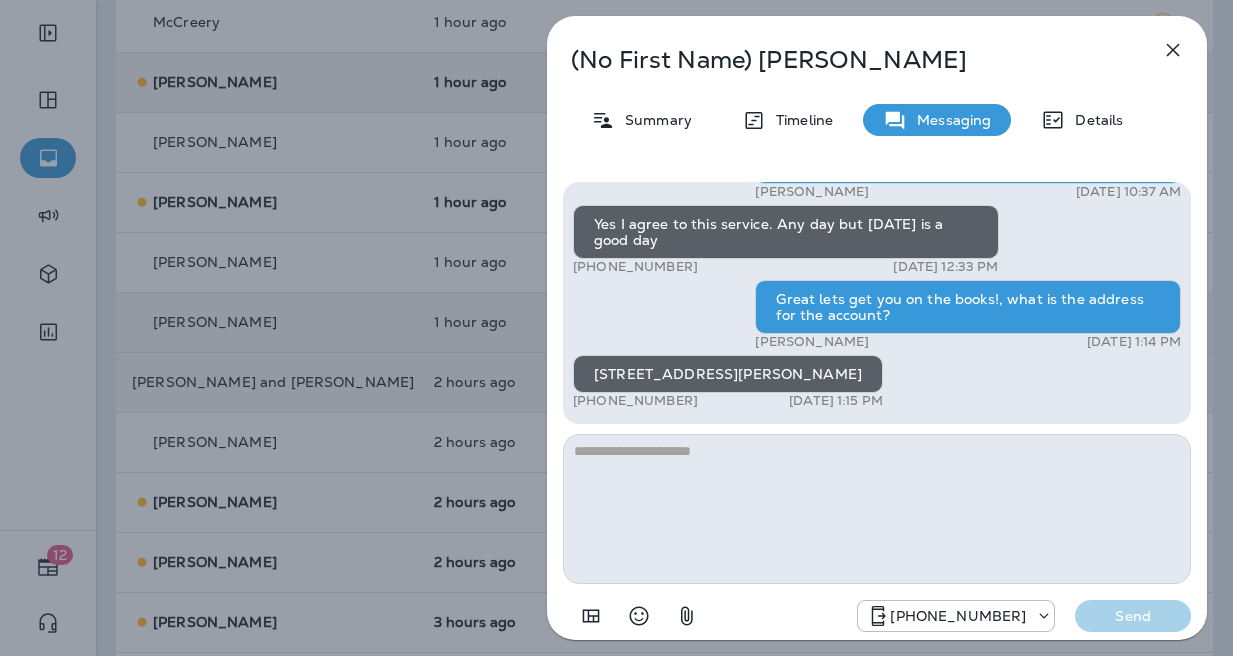 drag, startPoint x: 864, startPoint y: 373, endPoint x: 604, endPoint y: 352, distance: 260.8467 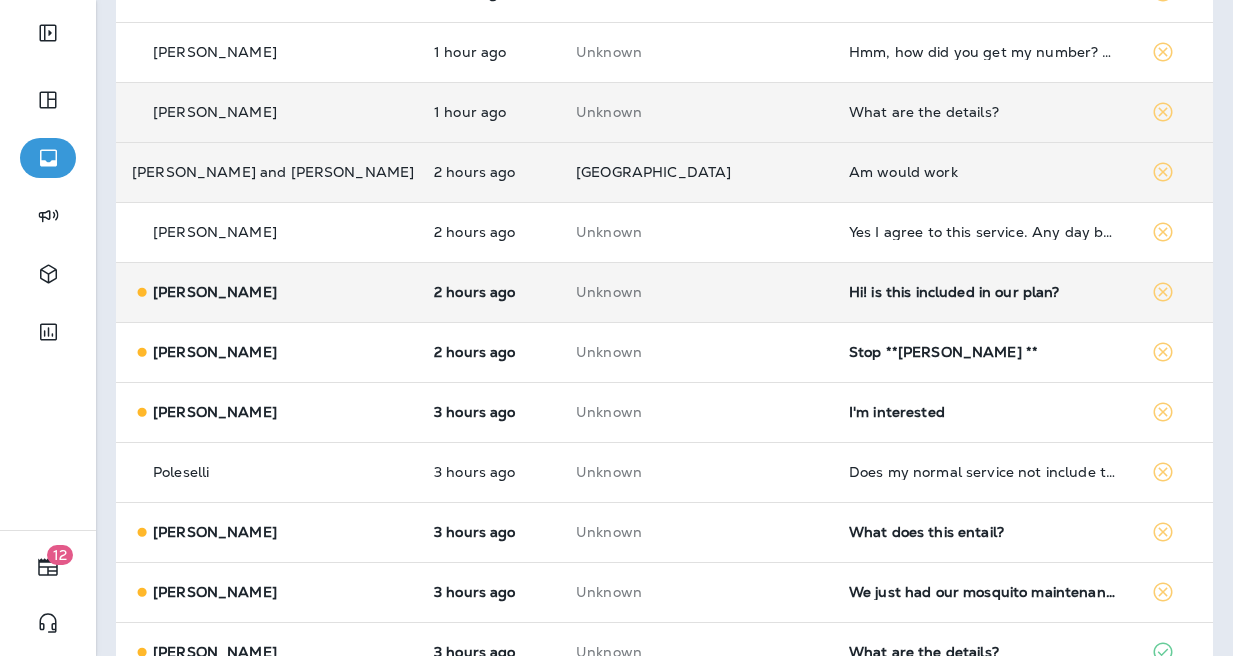 scroll, scrollTop: 570, scrollLeft: 0, axis: vertical 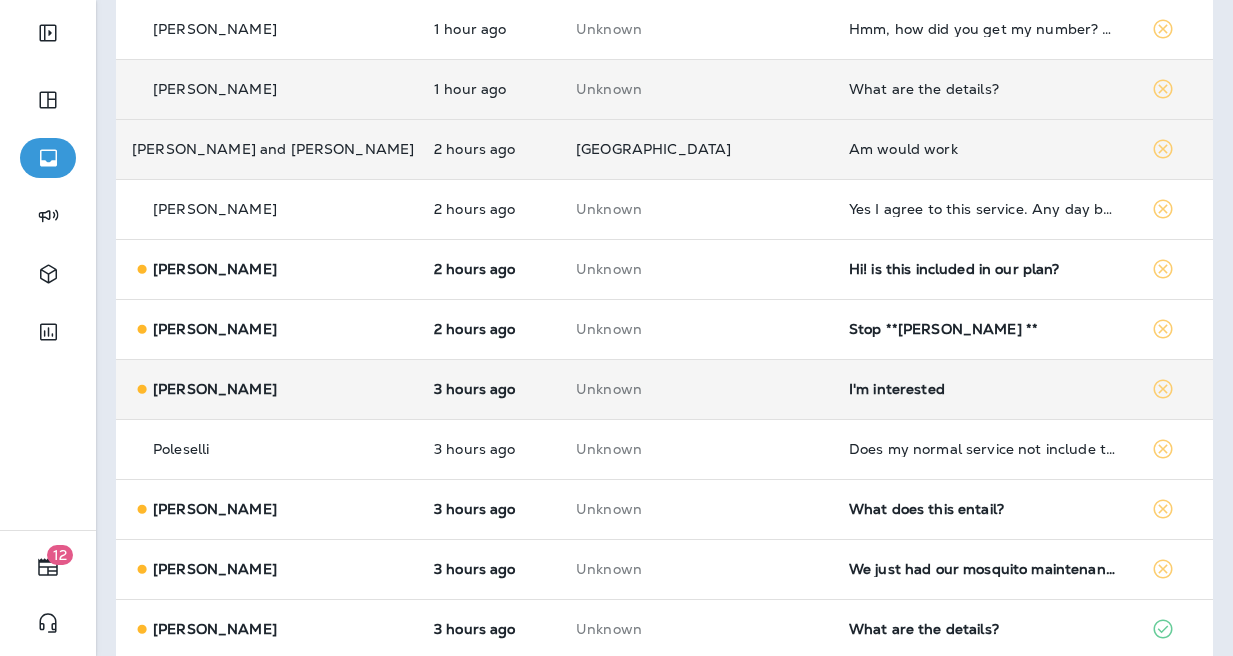 click on "I'm interested" at bounding box center (984, 389) 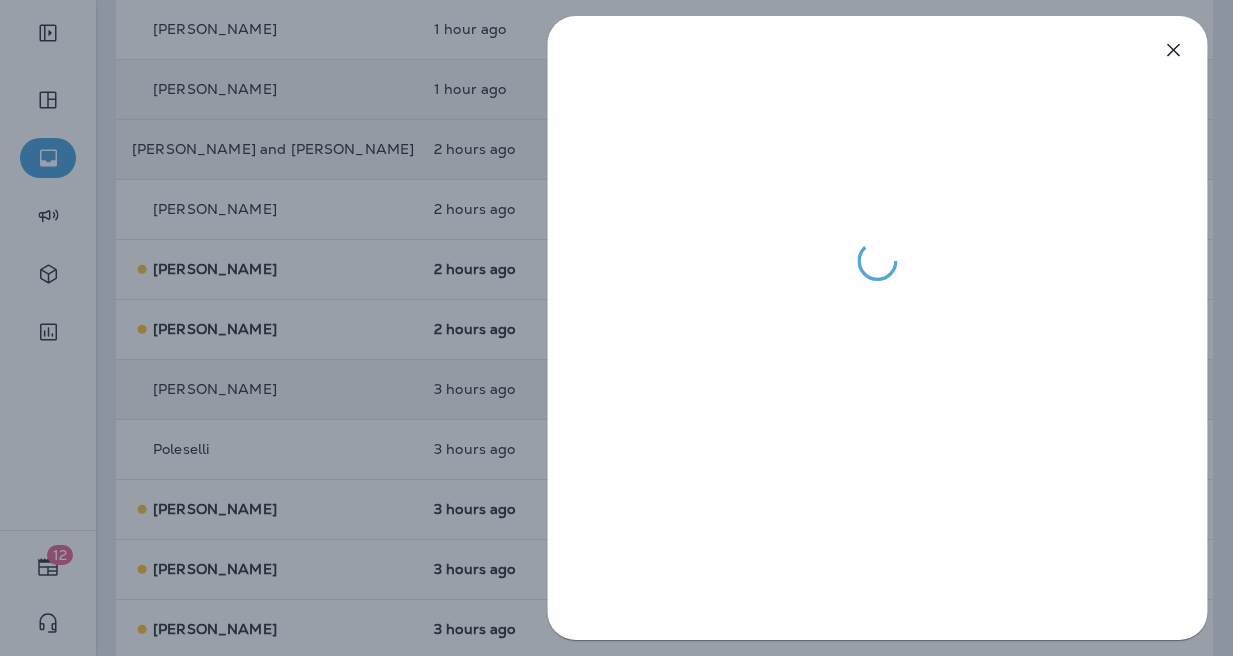 click at bounding box center [616, 328] 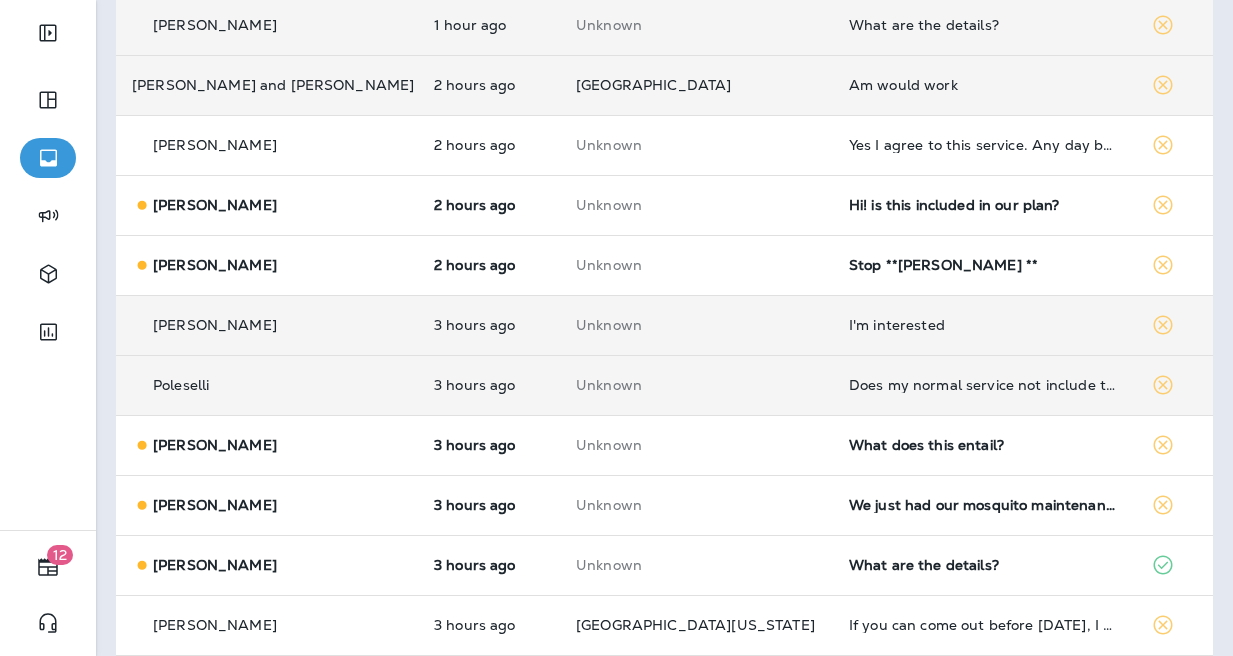 scroll, scrollTop: 671, scrollLeft: 0, axis: vertical 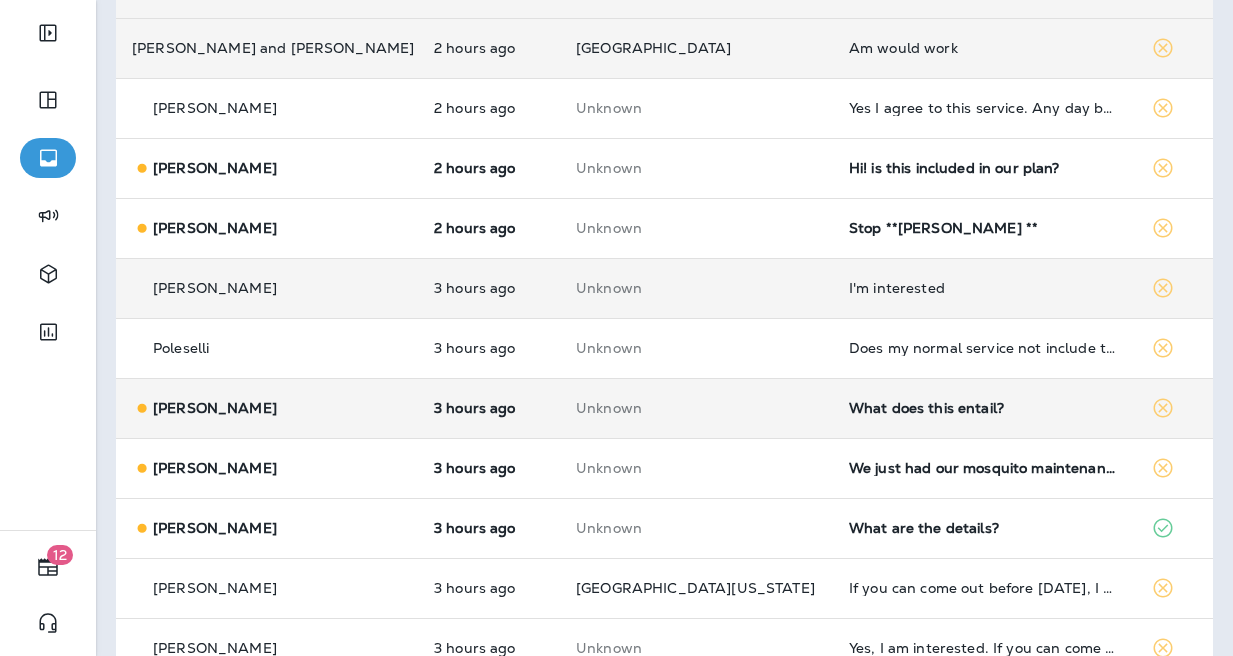 click on "What does this entail?" at bounding box center (984, 408) 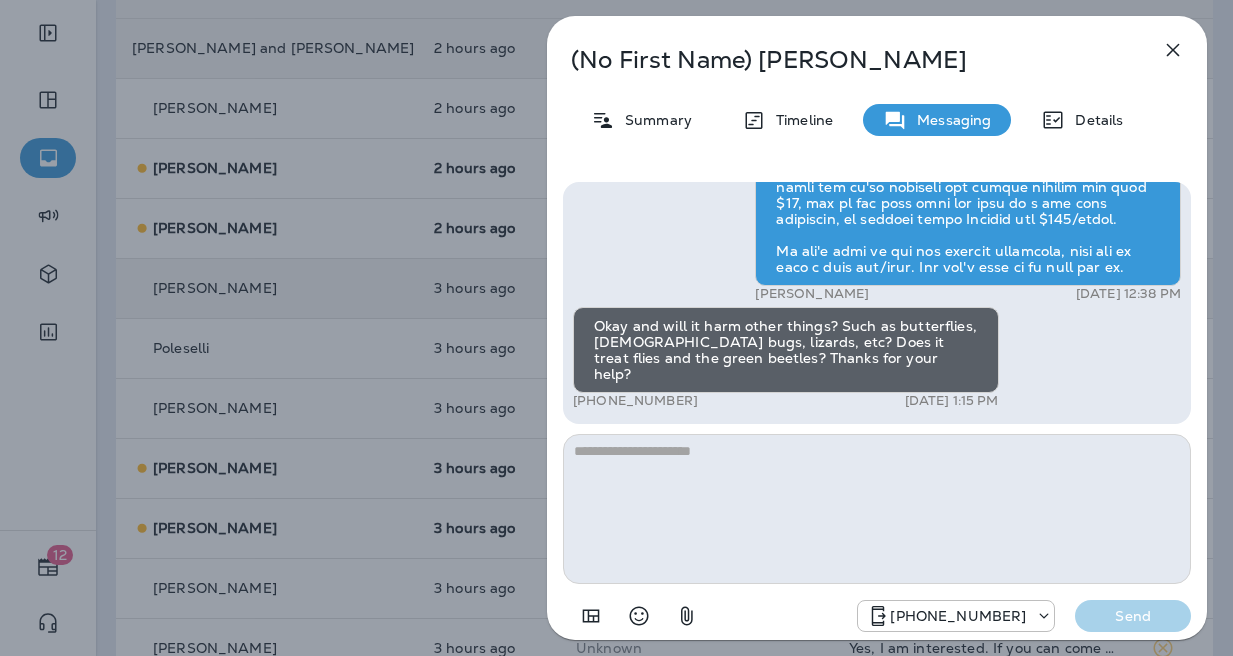 click at bounding box center (877, 509) 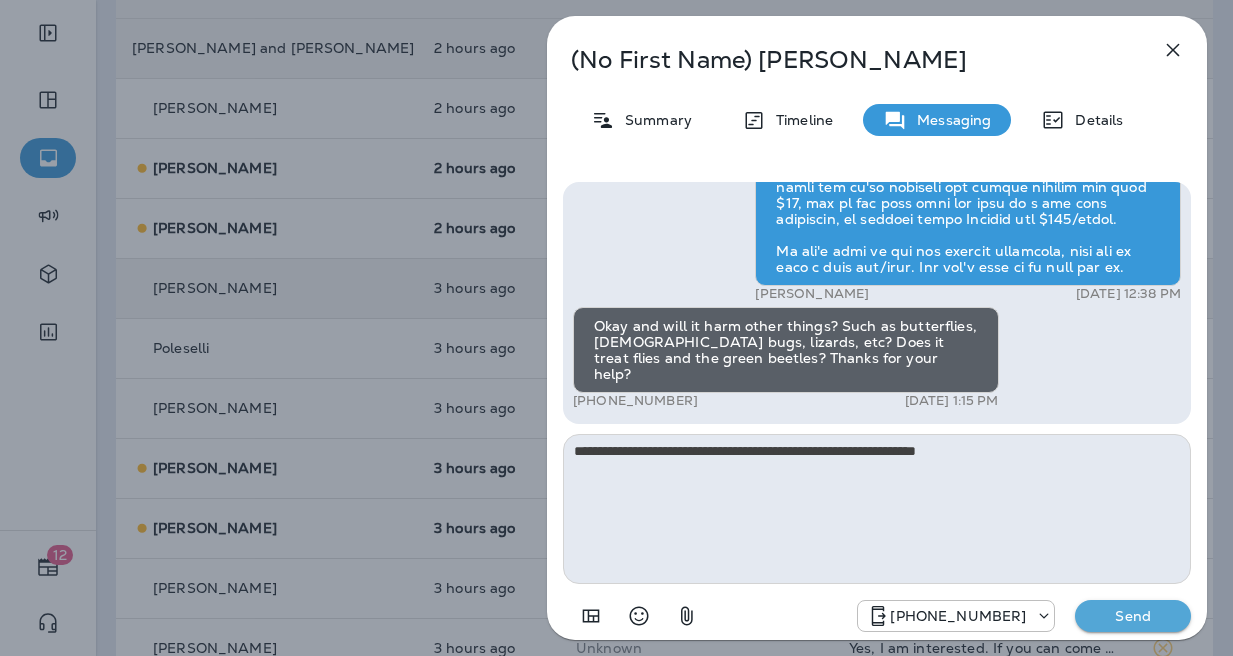 type on "**********" 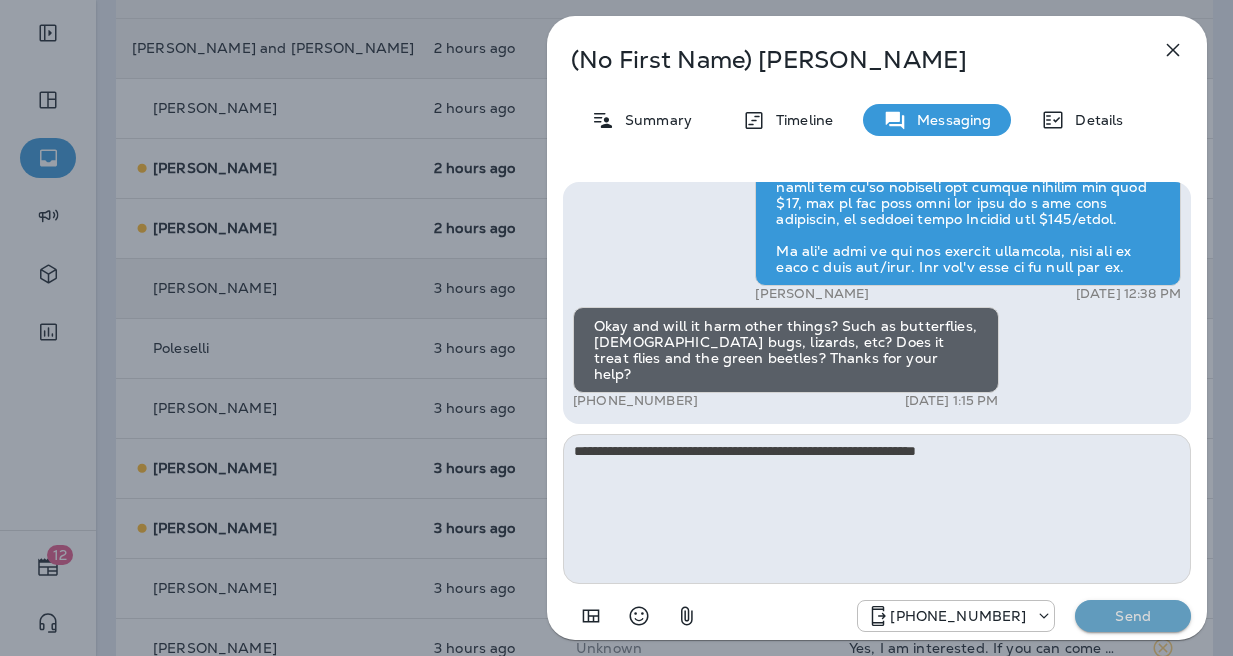 click on "Send" at bounding box center [1133, 616] 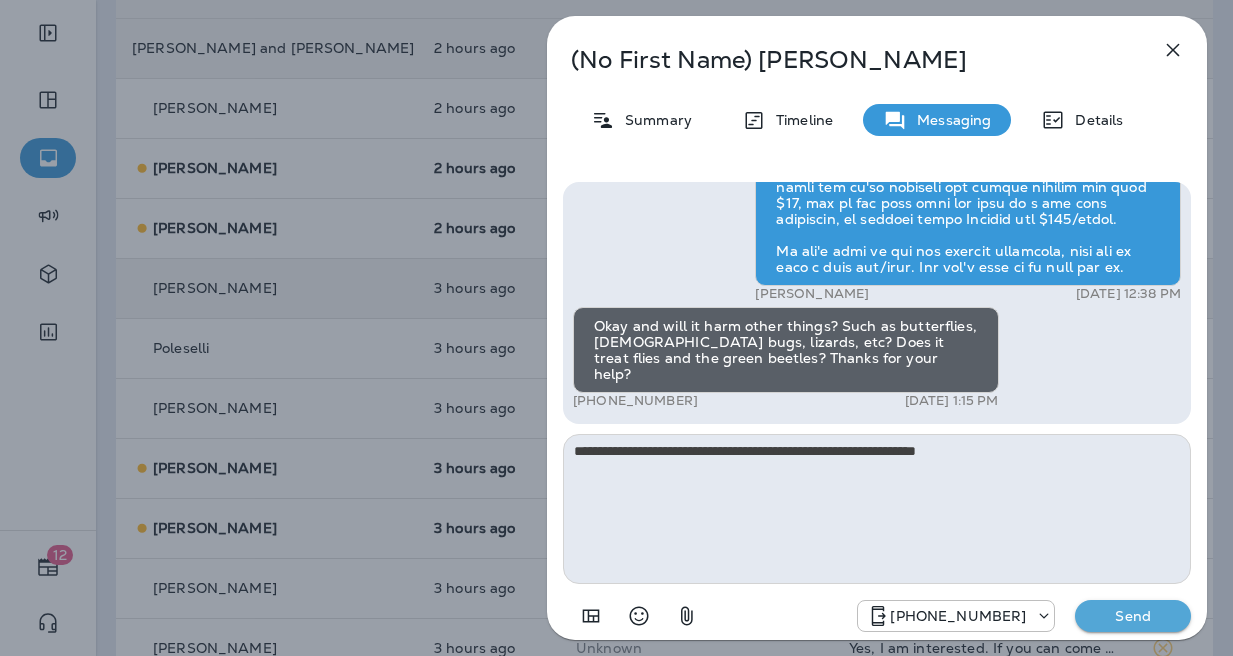 type 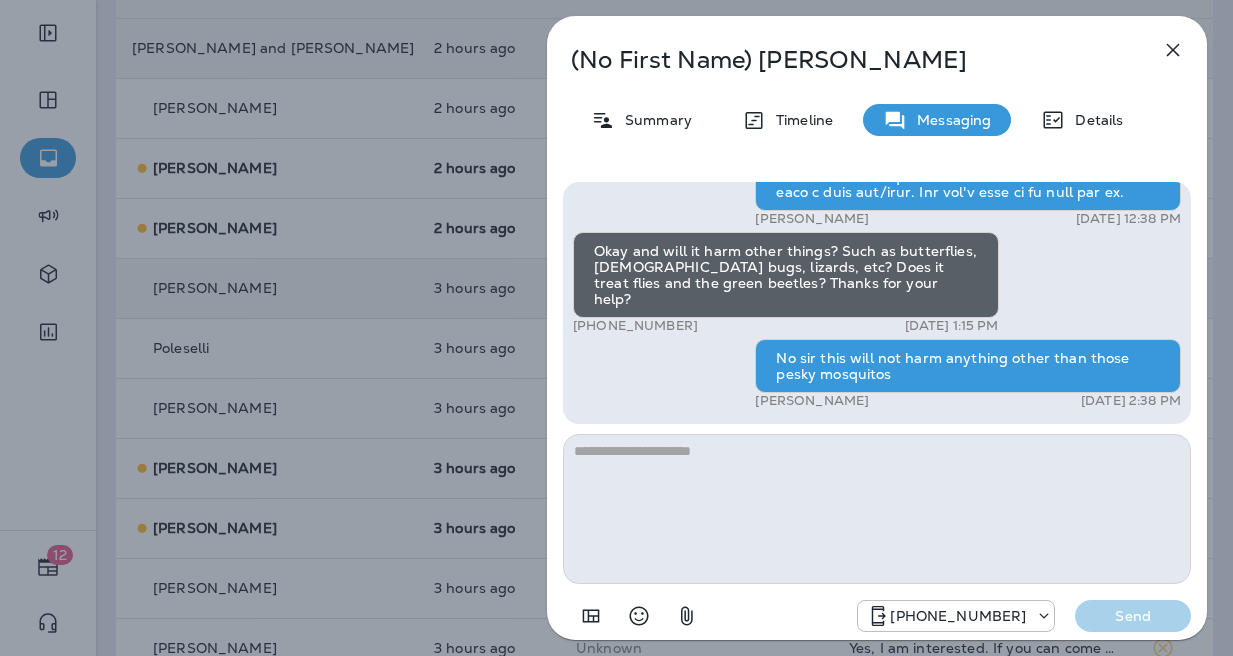 click 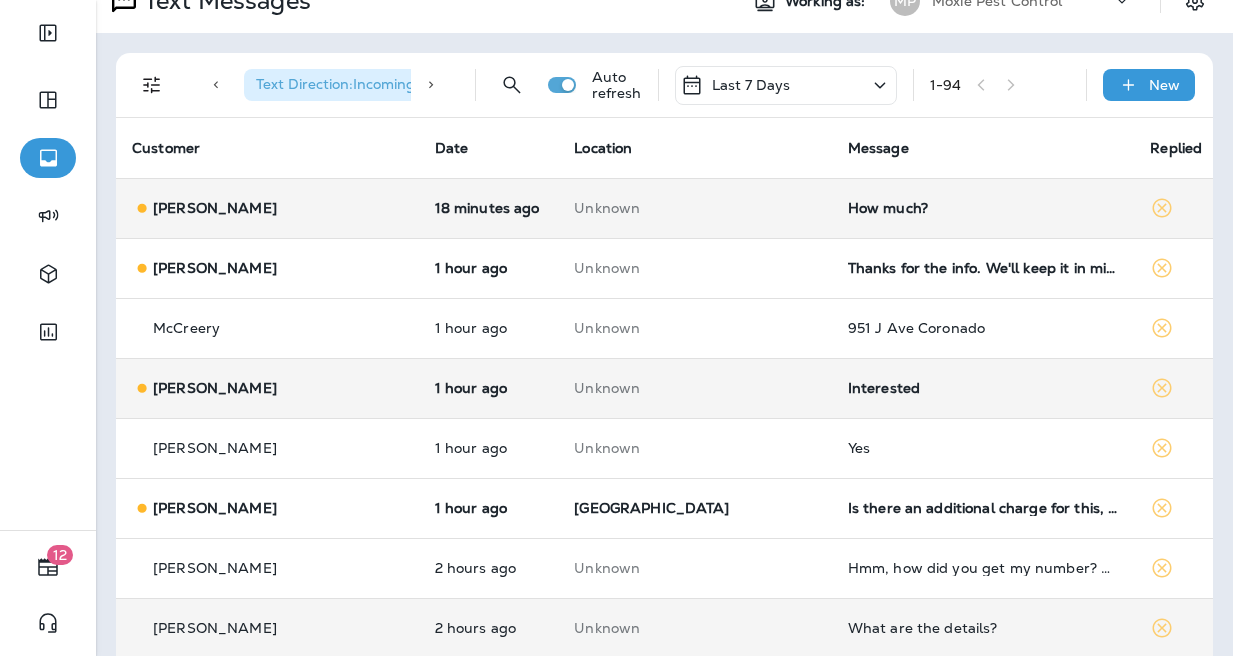 scroll, scrollTop: 0, scrollLeft: 0, axis: both 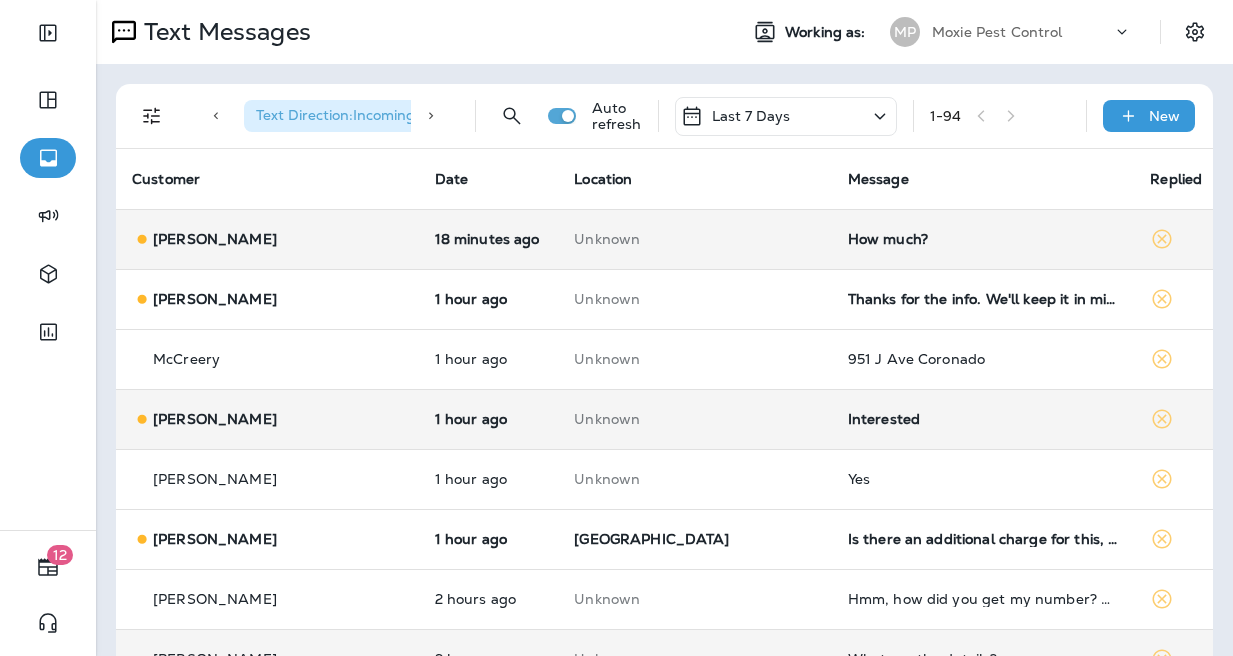 click on "How much?" at bounding box center (983, 239) 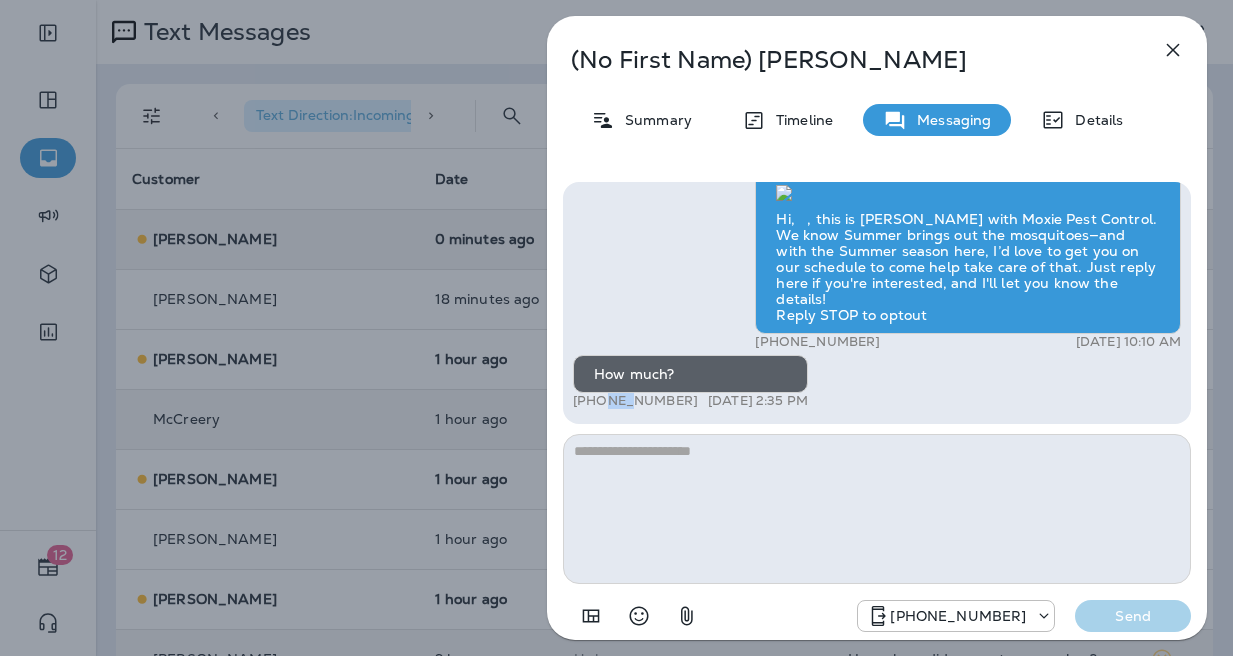 click on "(No First Name)   [PERSON_NAME] Summary   Timeline   Messaging   Details   Hi,   , this is [PERSON_NAME] with Moxie Pest Control. We know Summer brings out the mosquitoes—and with the Summer season here, I’d love to get you on our schedule to come help take care of that. Just reply here if you're interested, and I'll let you know the details!
Reply STOP to optout +18174823792 [DATE] 10:10 AM How much? +1 (951) 310-9257 [DATE] 2:35 PM [PHONE_NUMBER] Send" at bounding box center (616, 328) 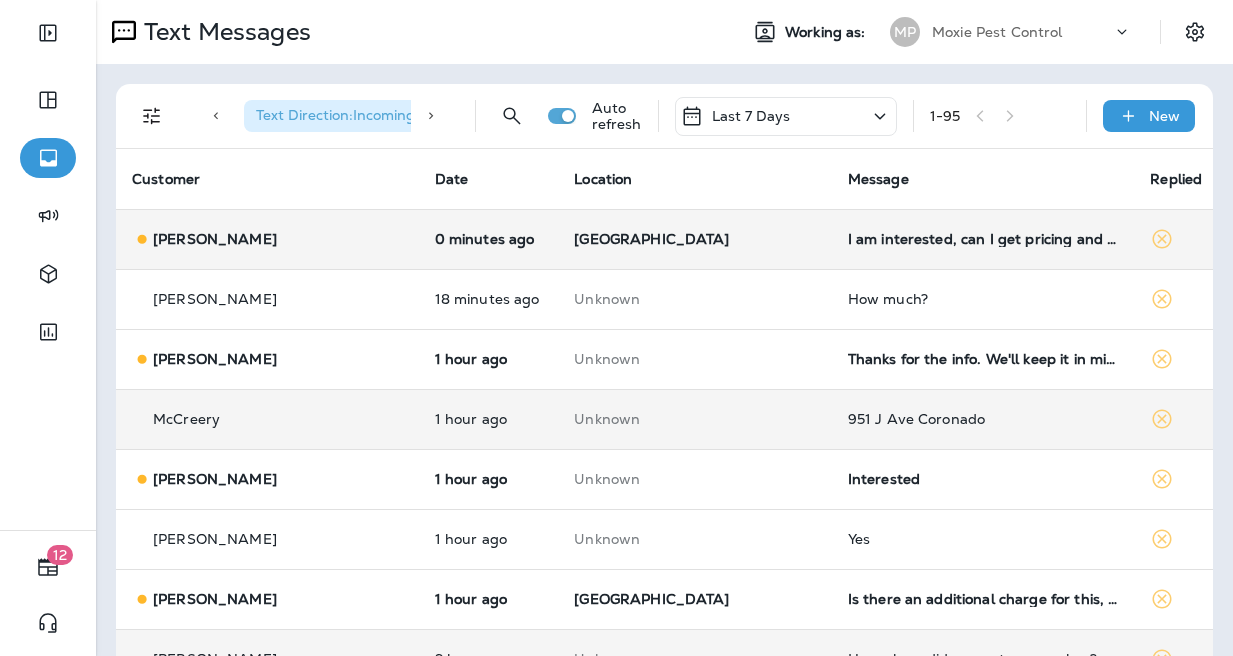 click on "Text Direction :  Incoming Location :  [GEOGRAPHIC_DATA]  +5   Auto refresh       Last 7 Days 1  -  95   New" at bounding box center [664, 116] 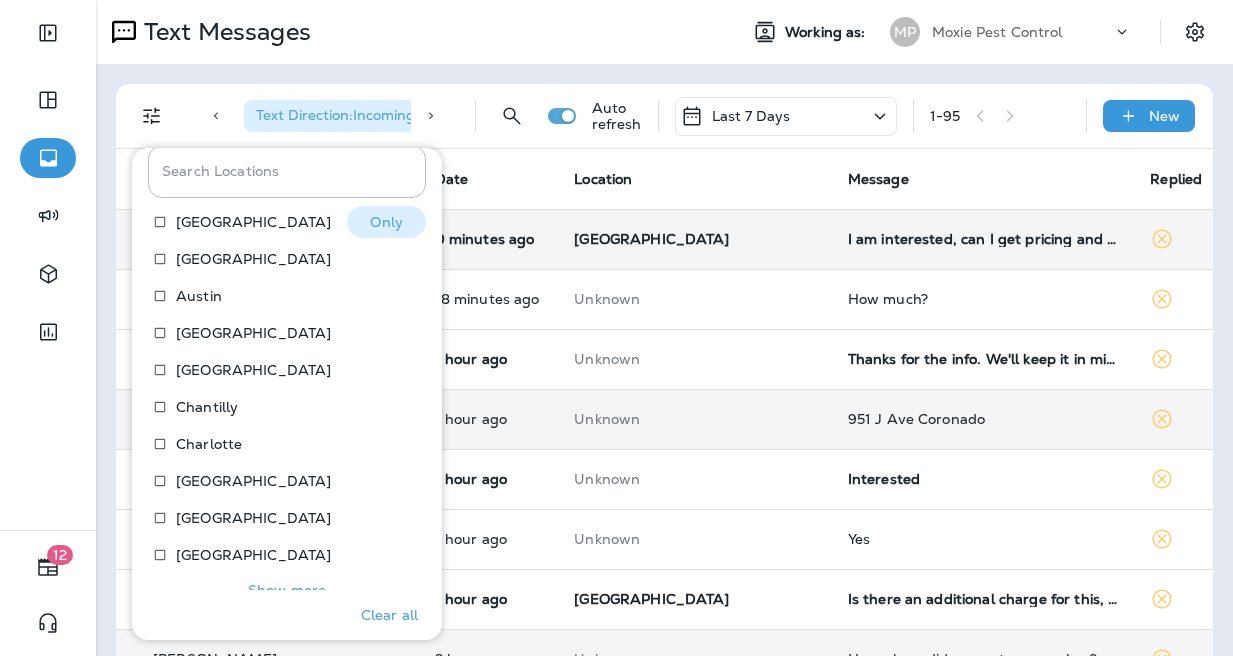 scroll, scrollTop: 499, scrollLeft: 0, axis: vertical 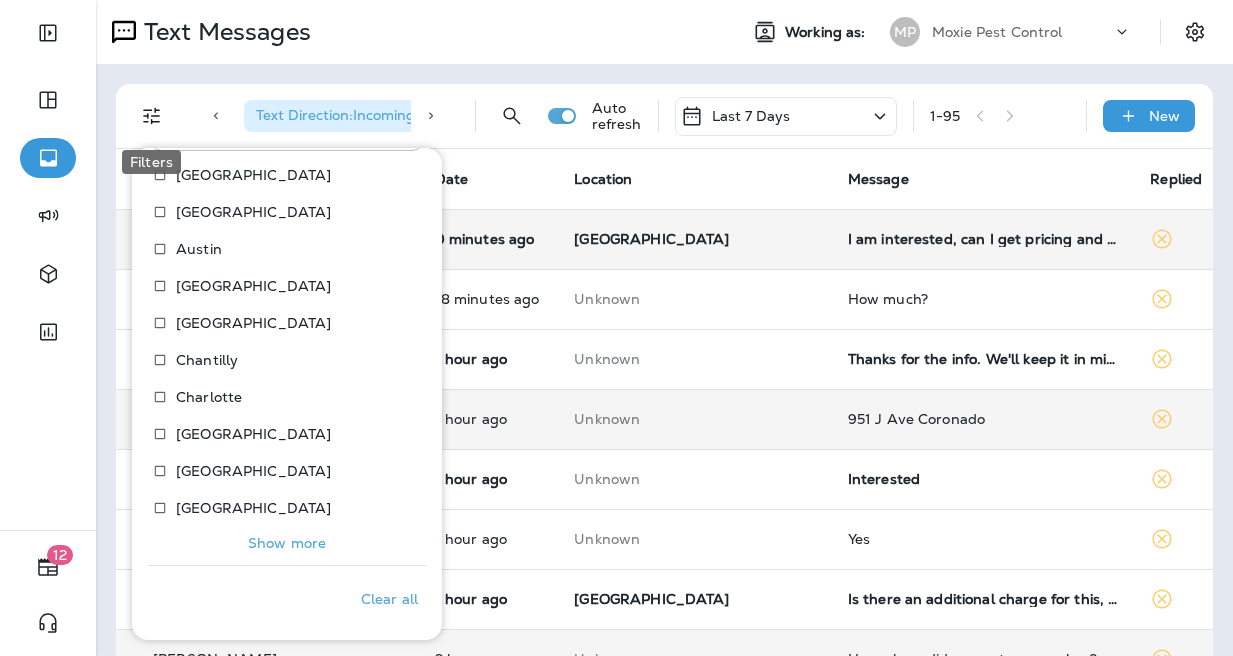 click at bounding box center (152, 116) 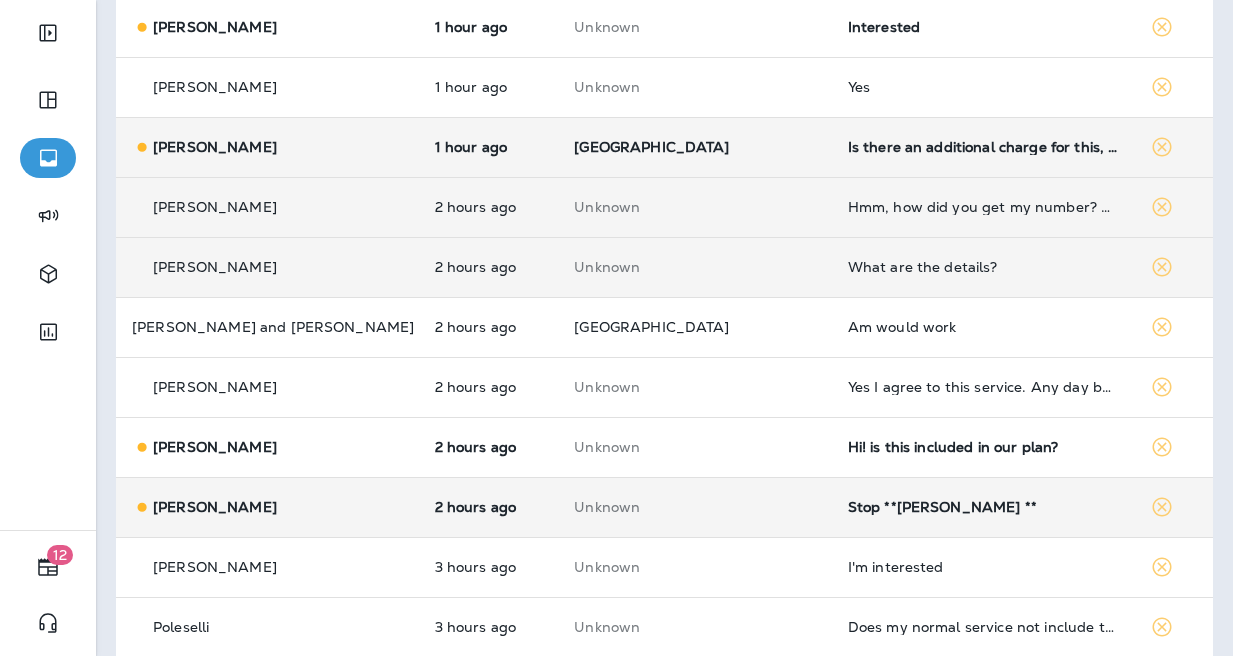 scroll, scrollTop: 462, scrollLeft: 0, axis: vertical 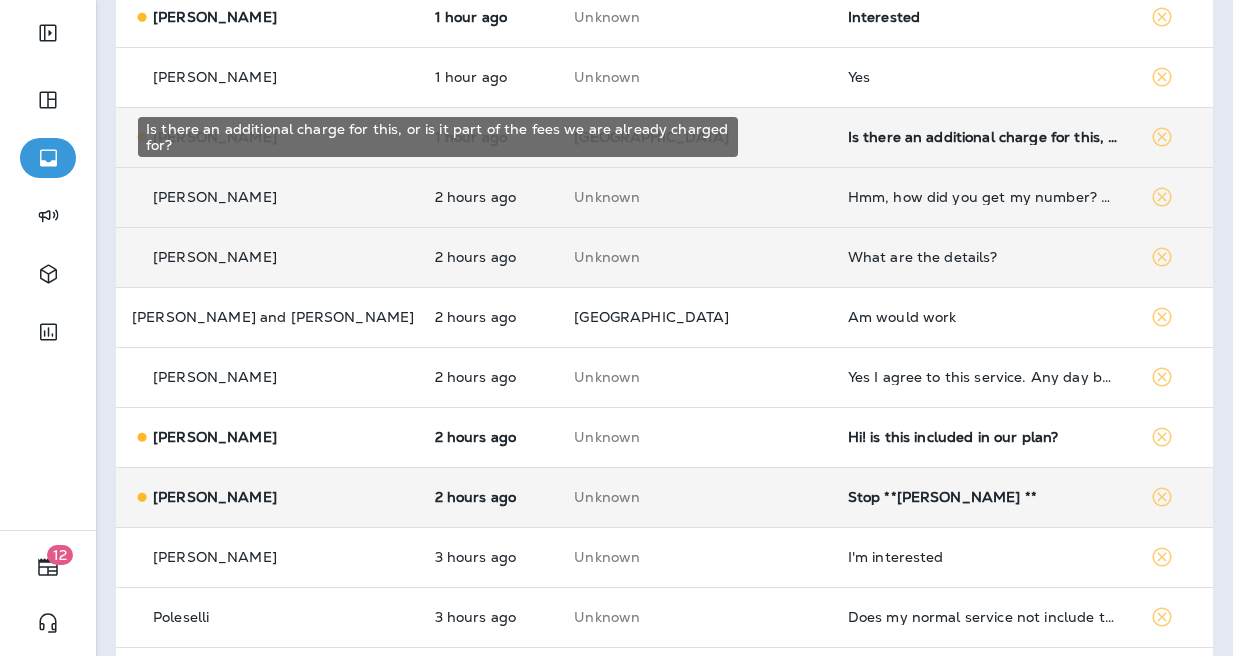 click on "Is there an additional charge for this, or is it part of the fees we are already charged for?" at bounding box center (983, 137) 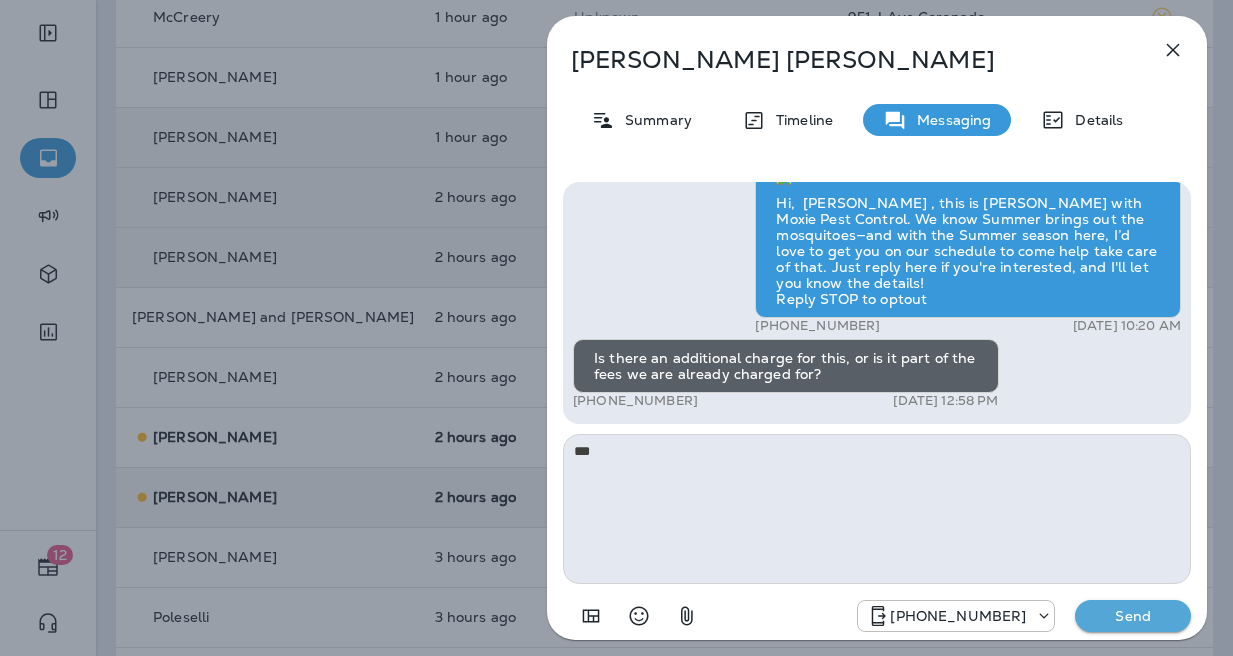 type on "***" 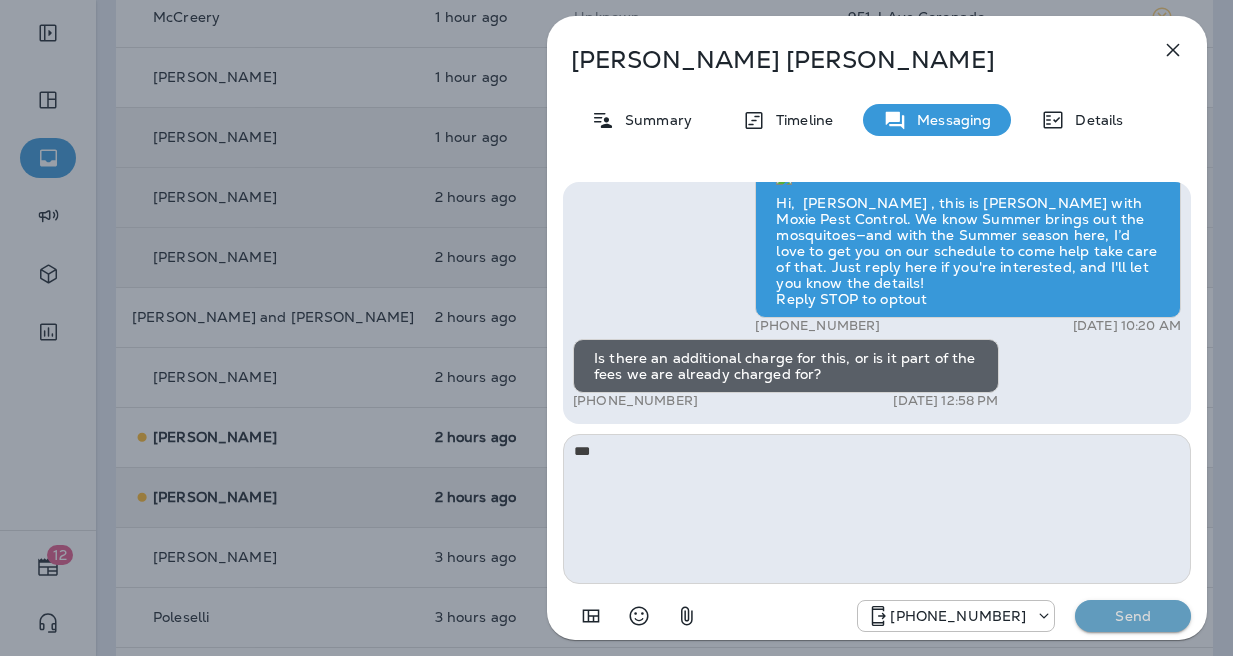click on "Send" at bounding box center (1133, 616) 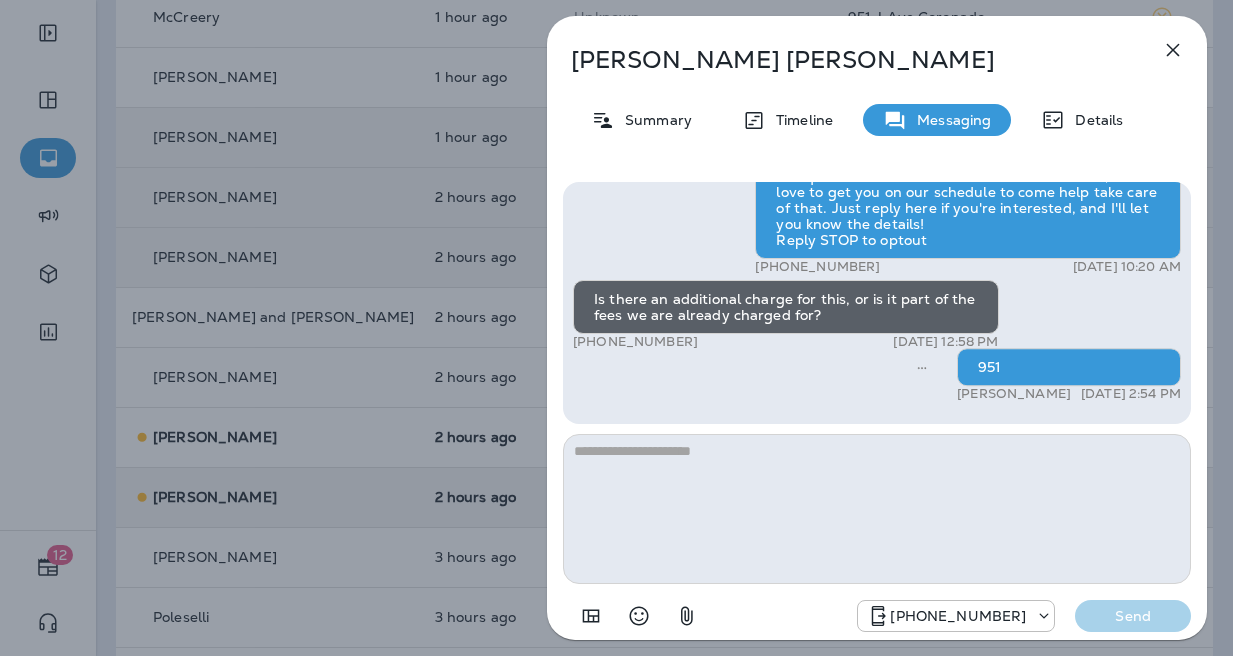 drag, startPoint x: 1125, startPoint y: 627, endPoint x: 664, endPoint y: 421, distance: 504.93268 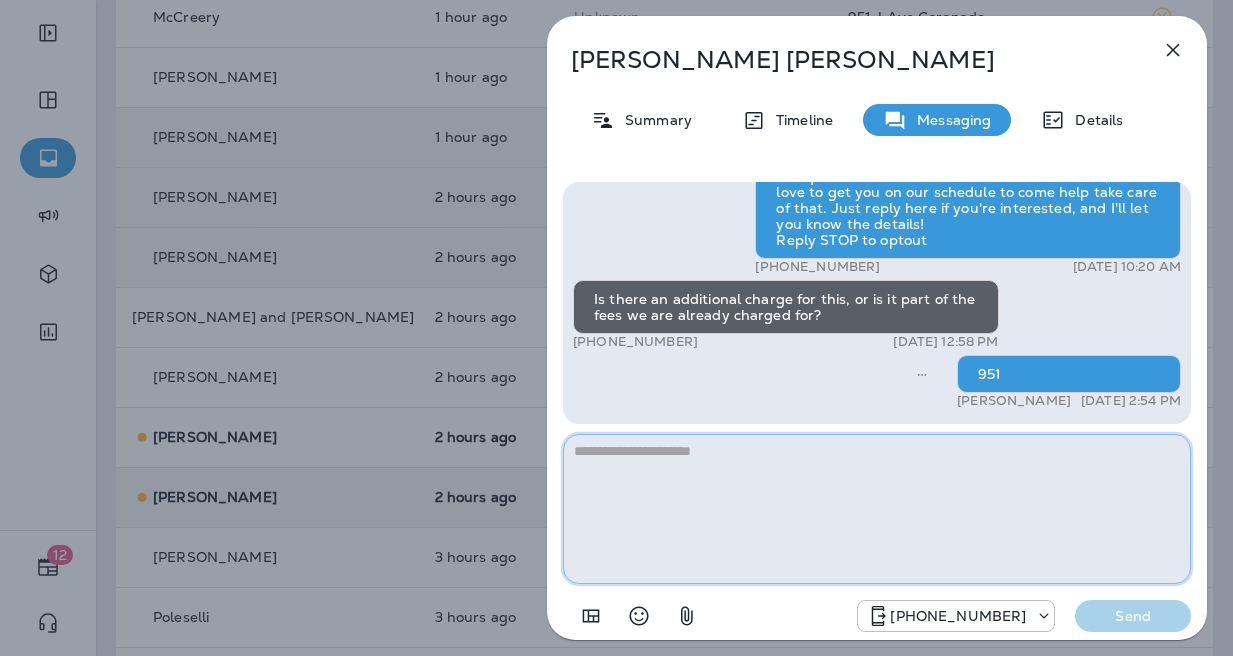 click at bounding box center [877, 509] 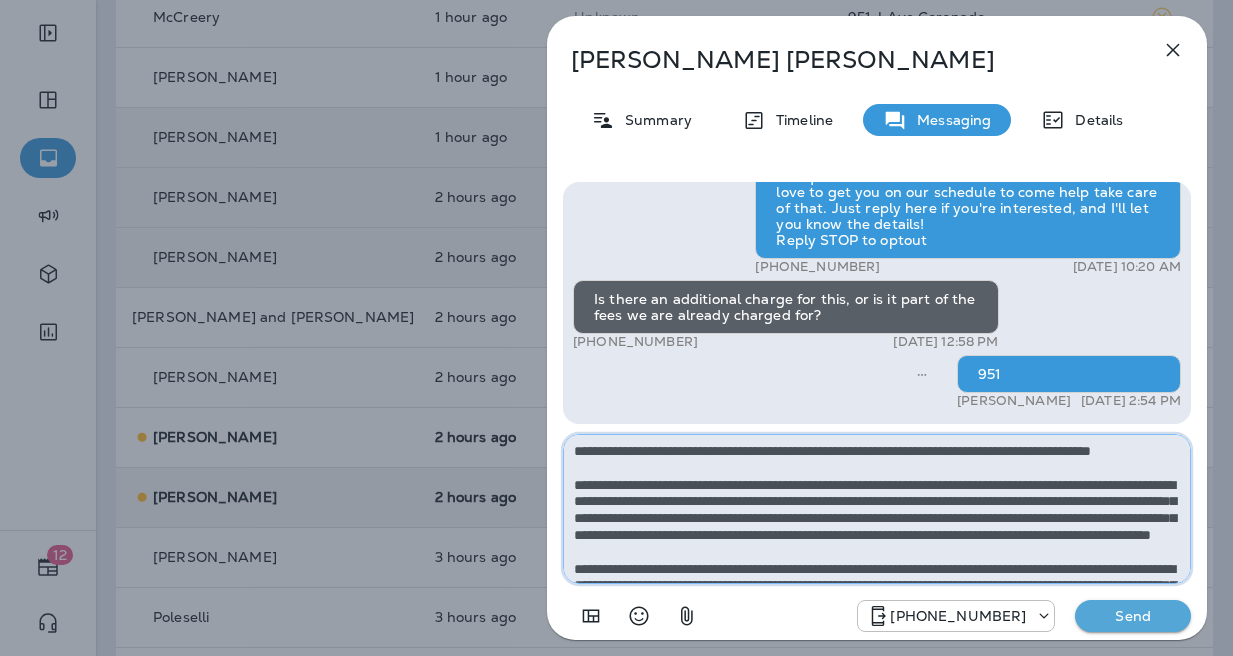 scroll, scrollTop: 112, scrollLeft: 0, axis: vertical 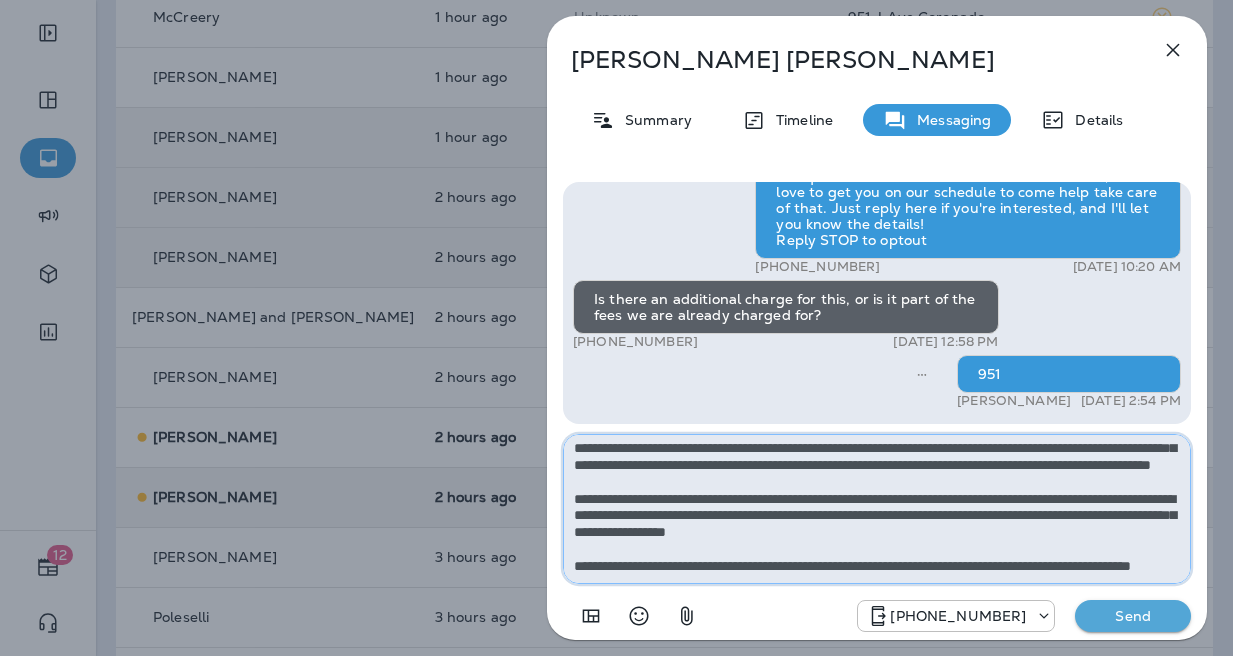 type on "**********" 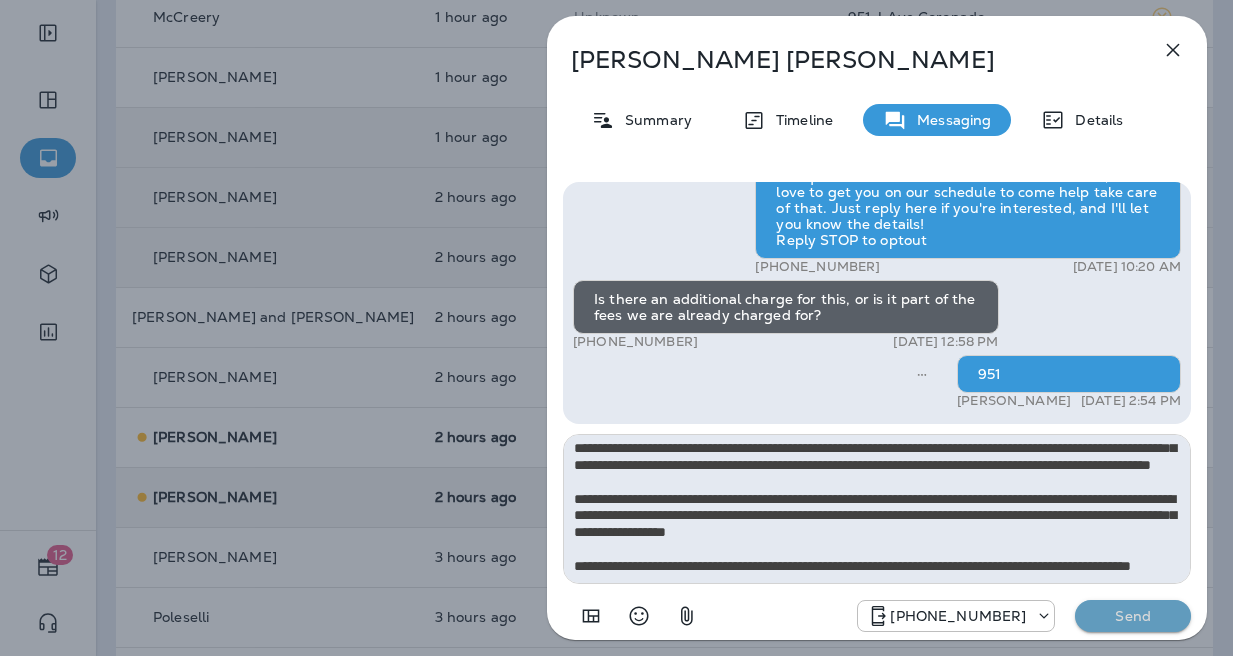 click on "Send" at bounding box center [1133, 616] 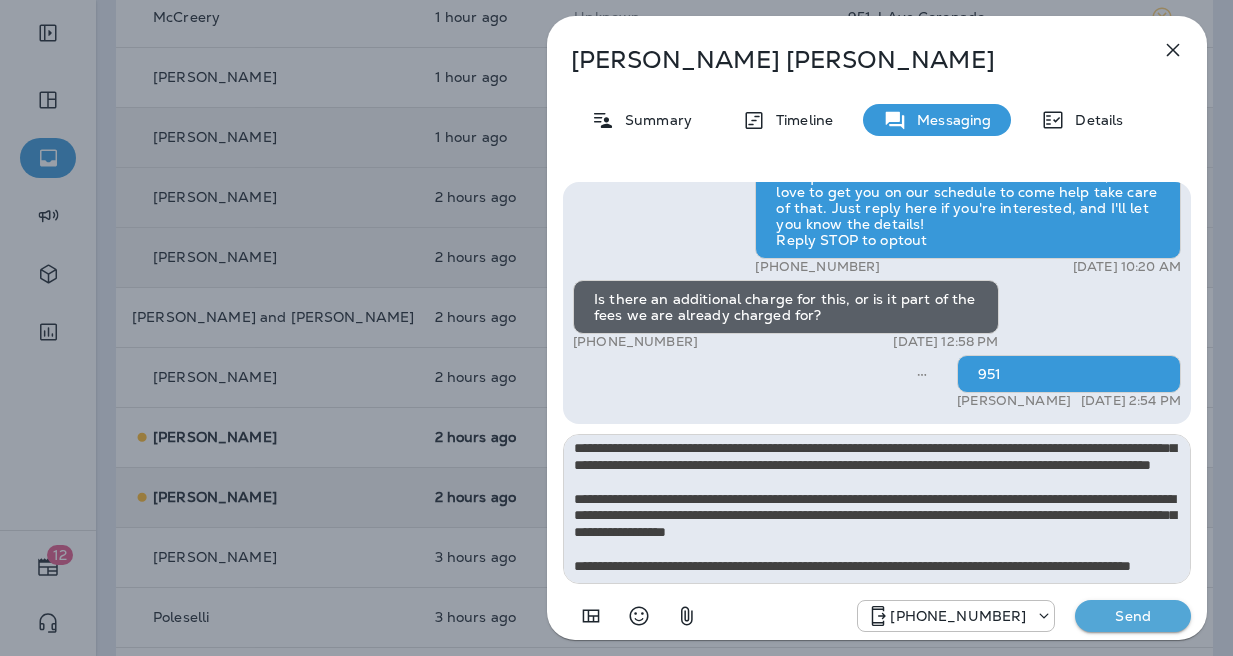 type 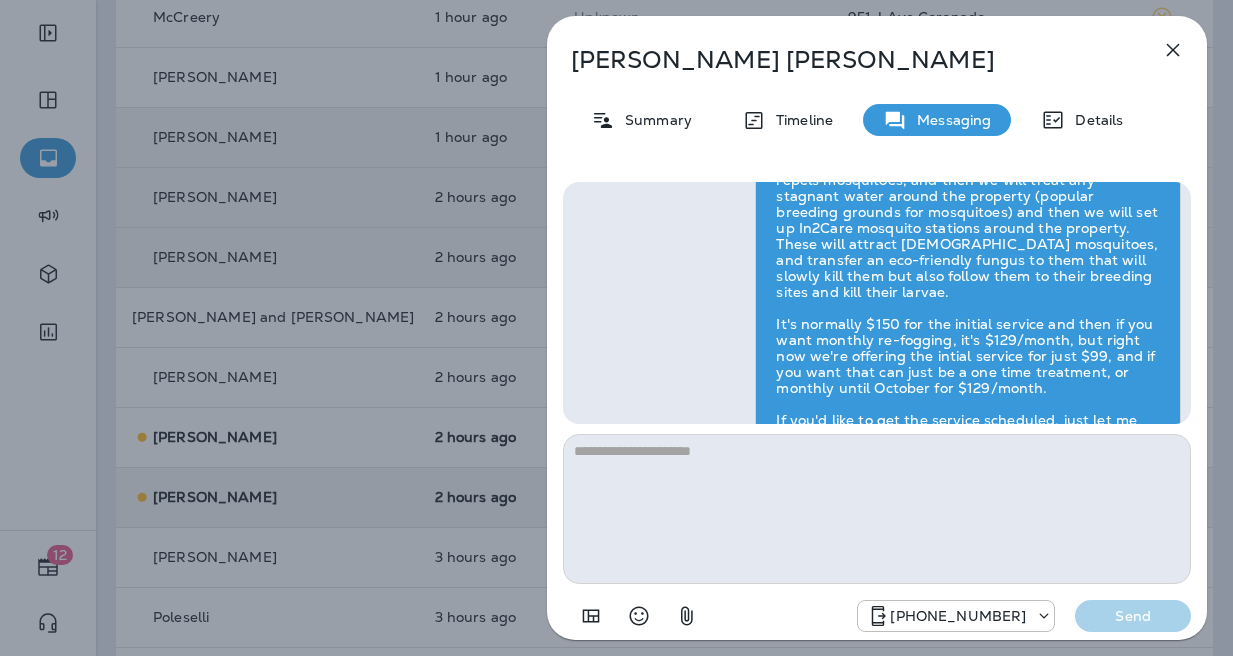 scroll, scrollTop: 0, scrollLeft: 0, axis: both 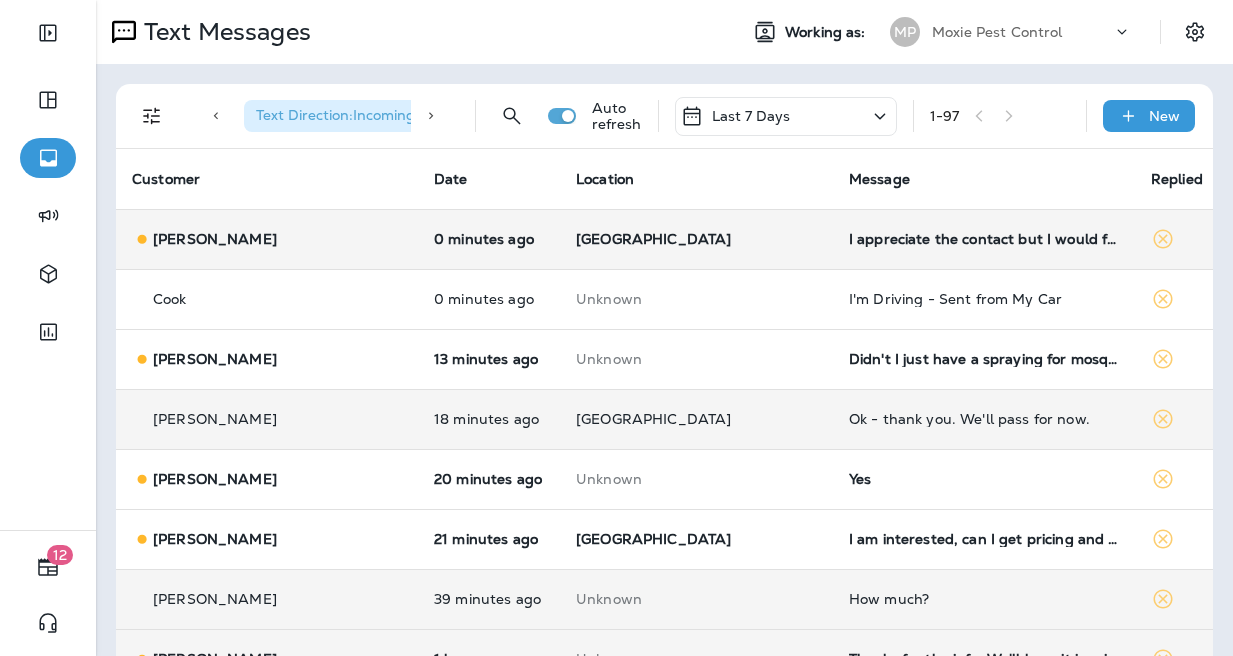 click on "I appreciate the contact but I would first appreciate it if your initial treatment actually killed all the bugs and spiders as of yet I haven't seen it." at bounding box center [984, 239] 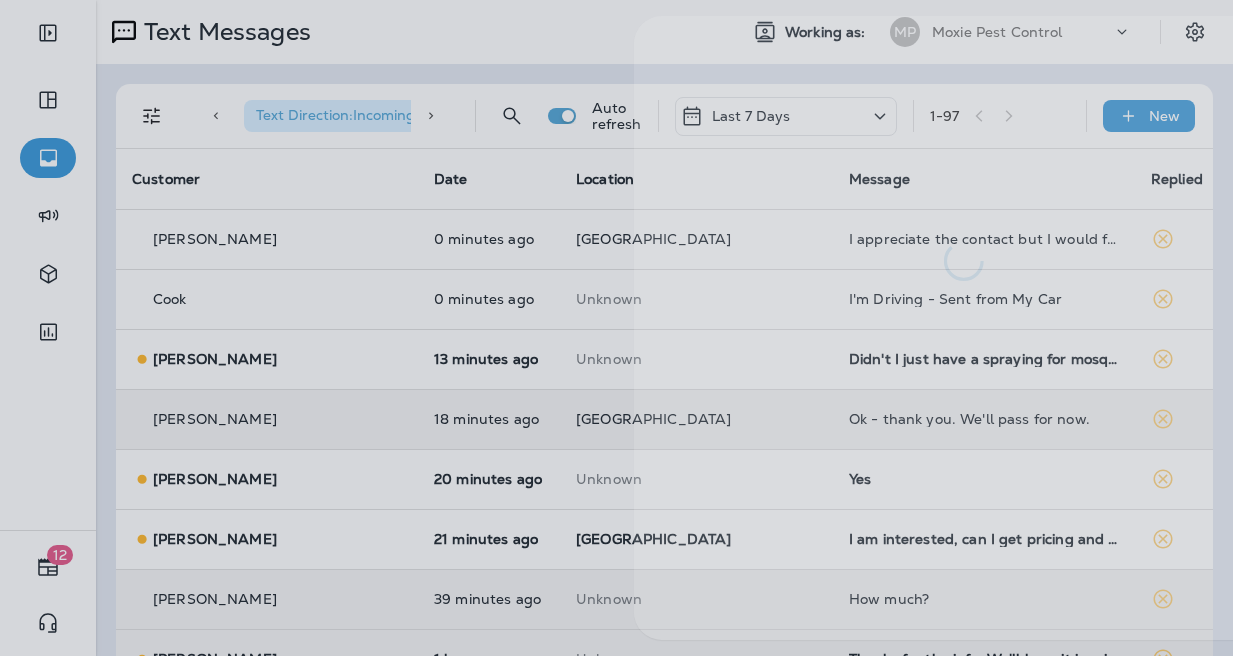 click at bounding box center (703, 328) 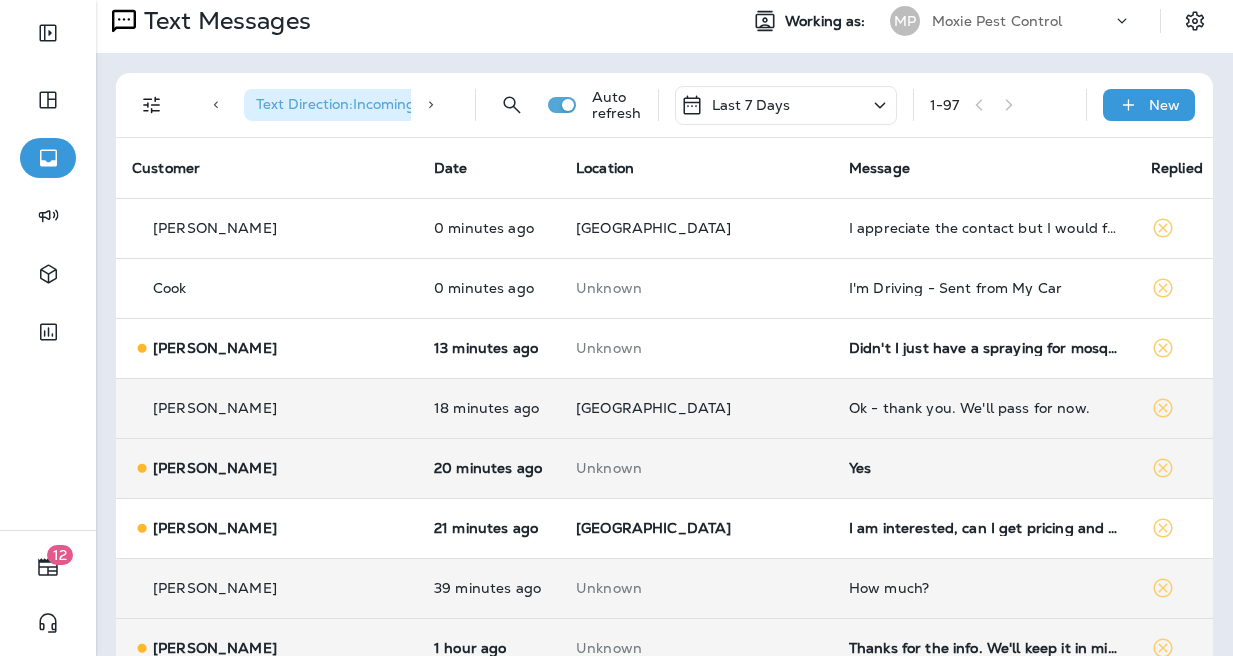 scroll, scrollTop: 26, scrollLeft: 0, axis: vertical 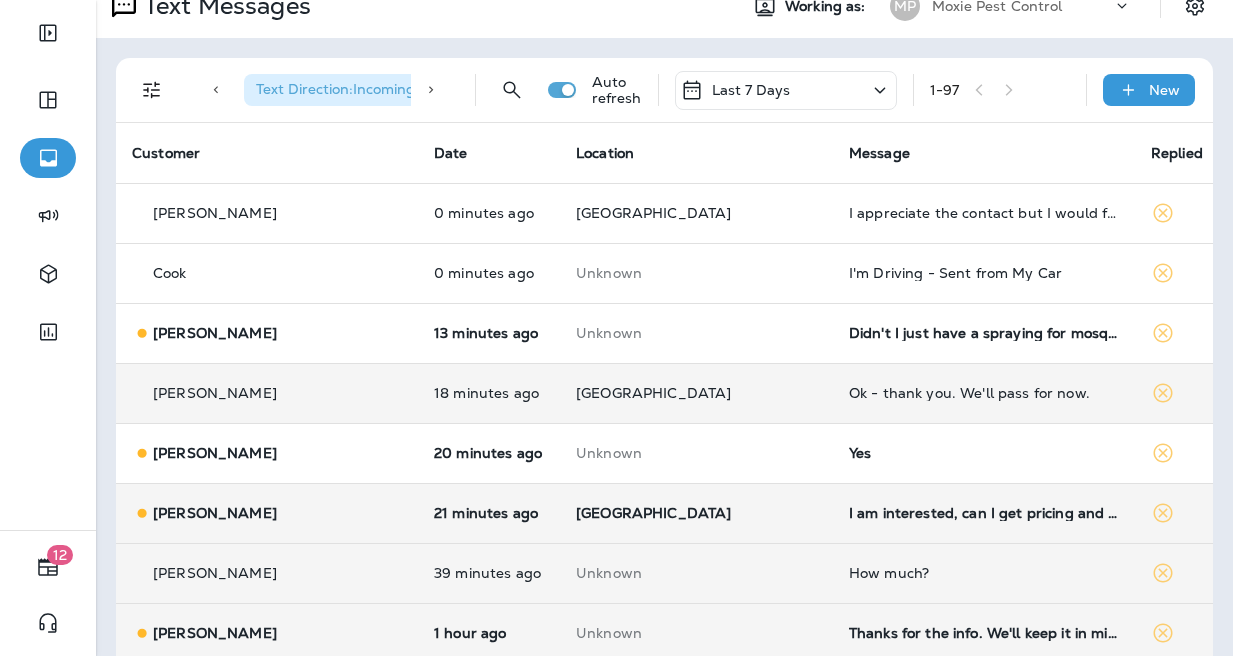 click on "I am interested, can I get pricing and info" at bounding box center (984, 513) 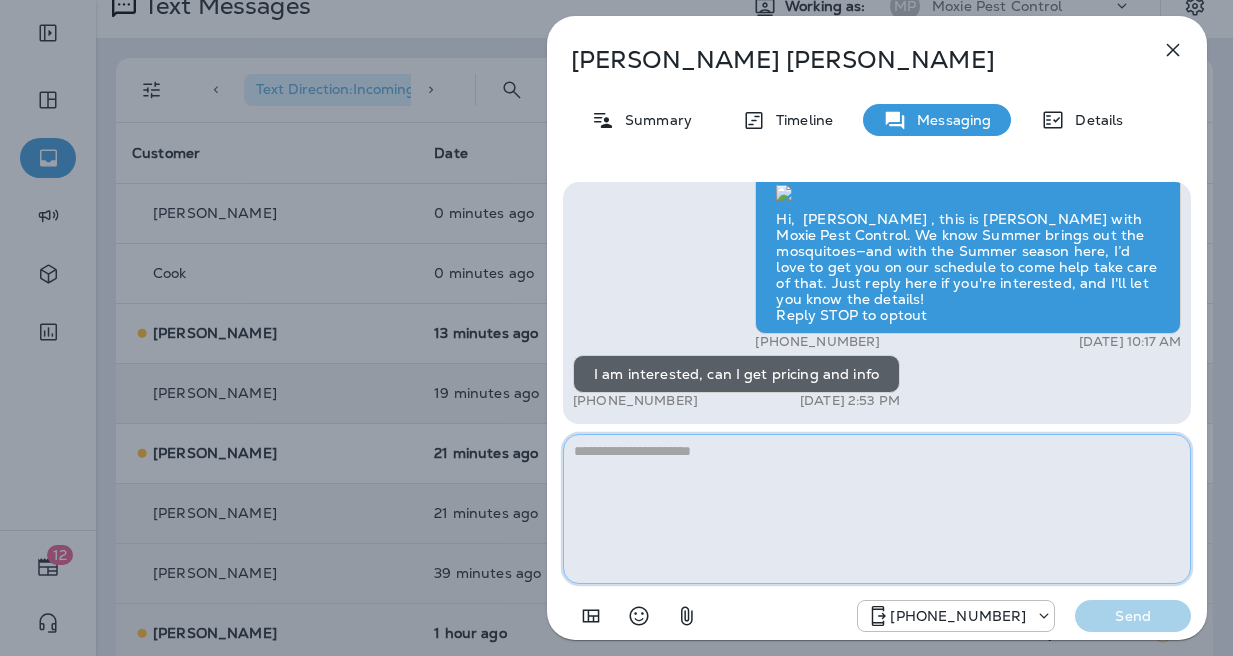 paste on "**********" 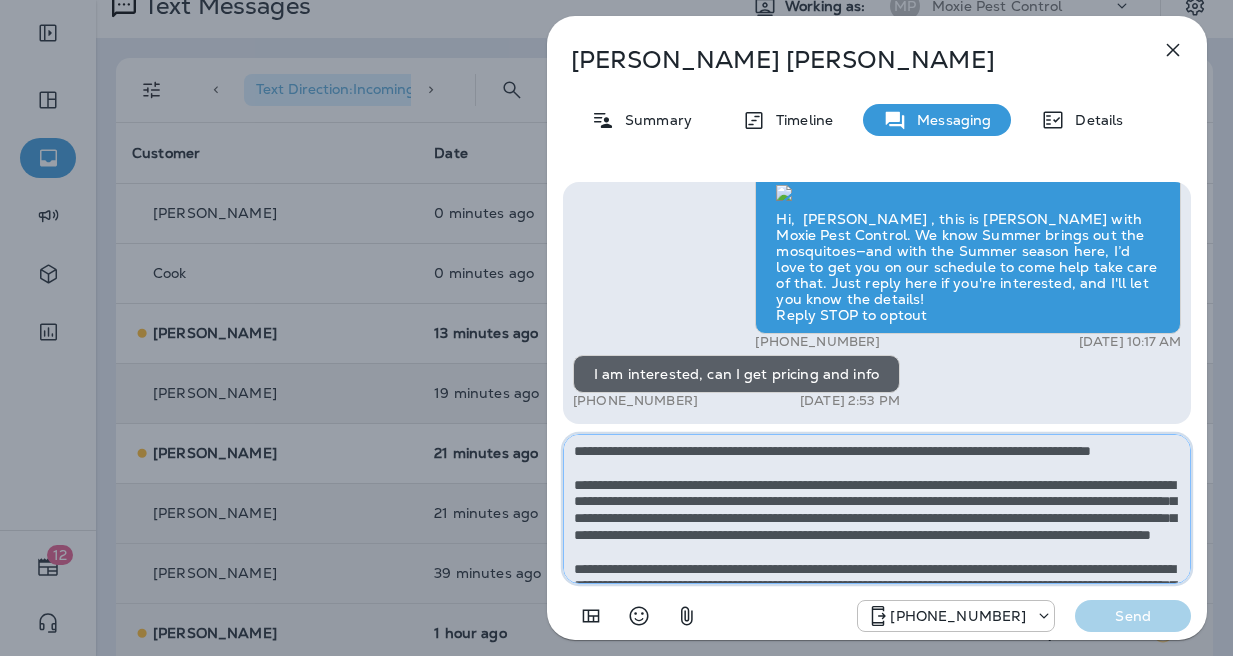 scroll, scrollTop: 112, scrollLeft: 0, axis: vertical 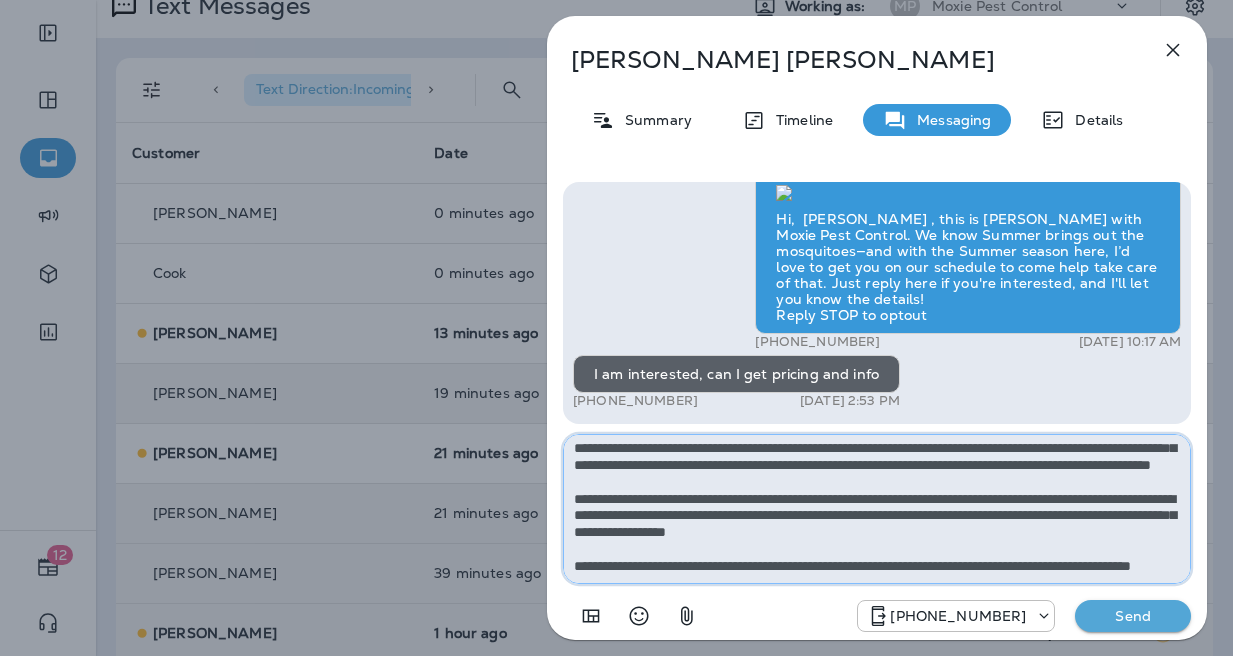 type on "**********" 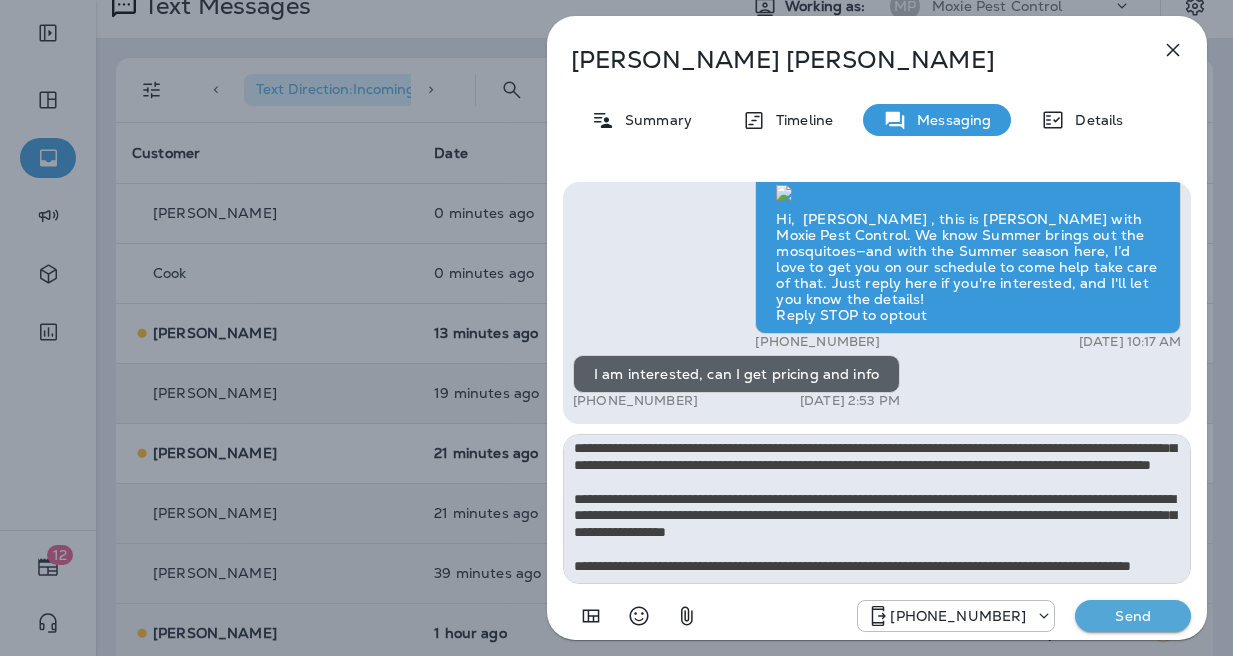 click on "Send" at bounding box center [1133, 616] 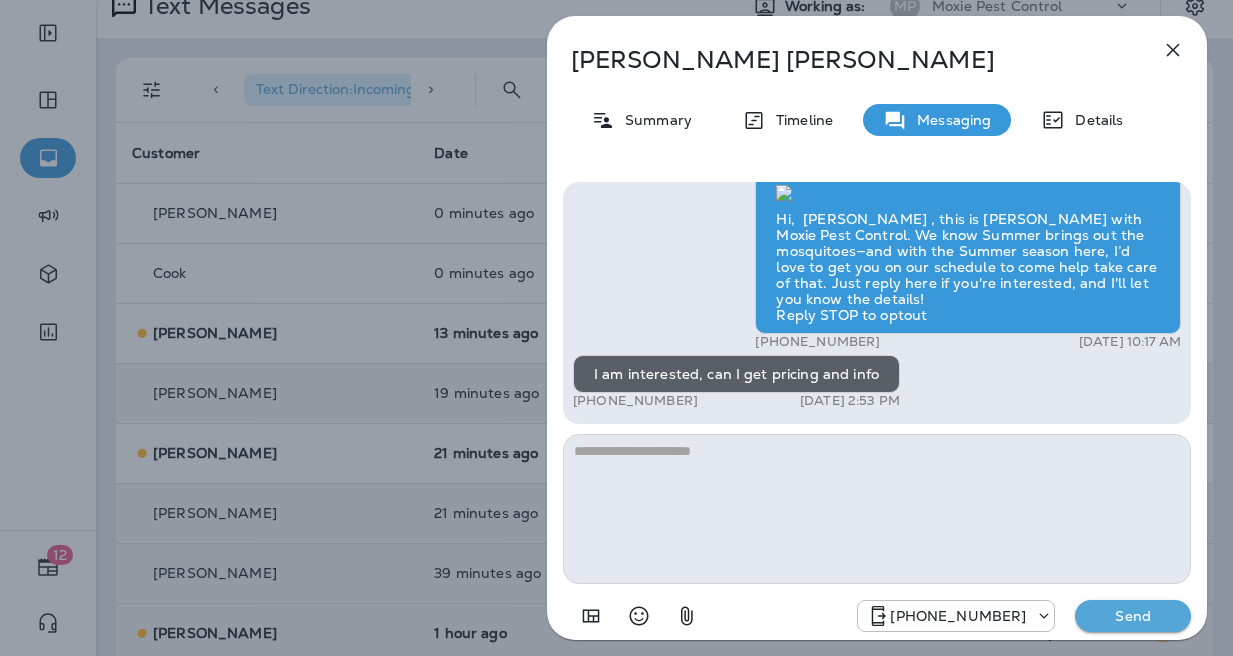 scroll, scrollTop: 0, scrollLeft: 0, axis: both 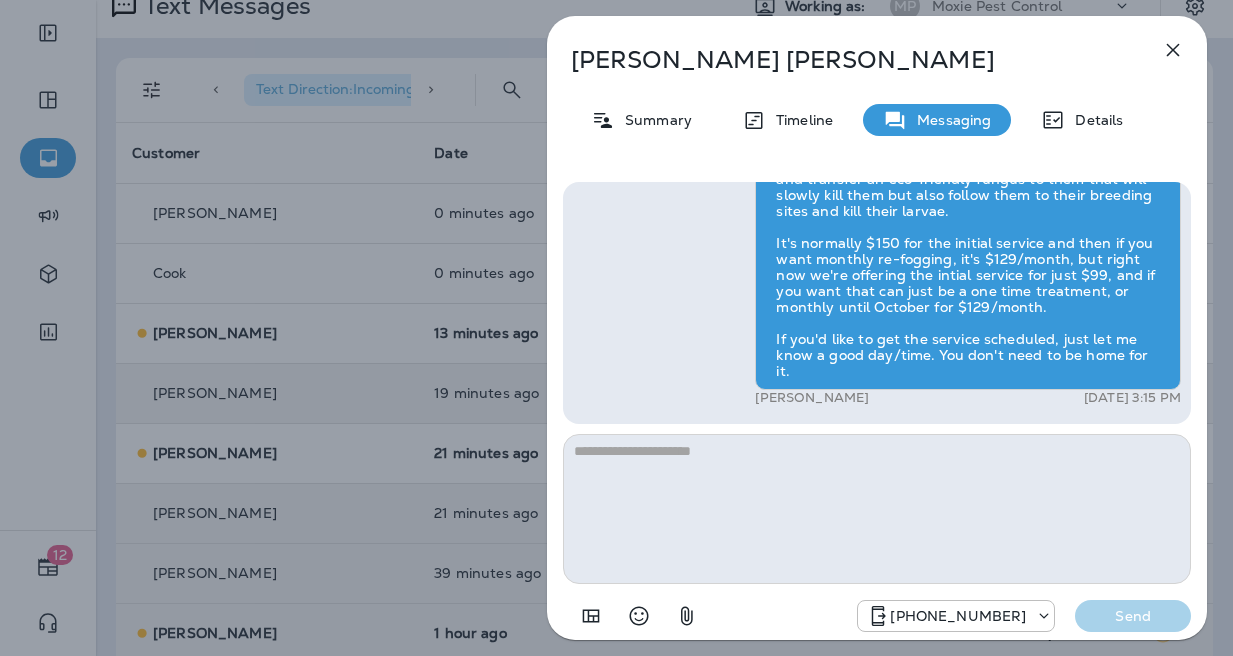 click on "[PERSON_NAME] Summary   Timeline   Messaging   Details   Exciting News! [PERSON_NAME]’s Pest Control is now Moxie Pest Control! Same great service, new name. No changes to your protection—just a fresh look! Got questions? Call us anytime!
Reply STOP to optout +18174823792 [DATE] 12:36 AM Hi,  [PERSON_NAME] , this is [PERSON_NAME] with Moxie Pest Control. We know Summer brings out the mosquitoes—and with the Summer season here, I’d love to get you on our schedule to come help take care of that. Just reply here if you're interested, and I'll let you know the details!
Reply STOP to optout +18174823792 [DATE] 10:17 AM I am interested, can I get pricing and info  +1 (941) 807-5459 [DATE] 2:53 PM   [PERSON_NAME] [DATE] 3:15 PM [PHONE_NUMBER] Send" at bounding box center [616, 328] 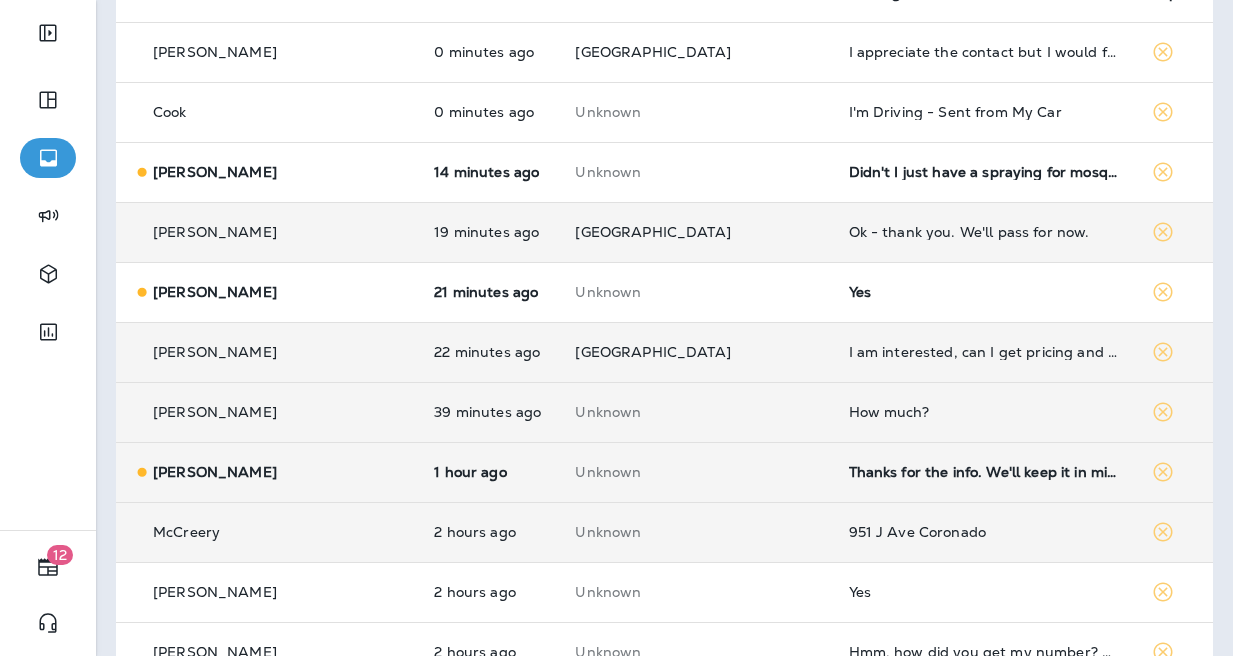 scroll, scrollTop: 199, scrollLeft: 0, axis: vertical 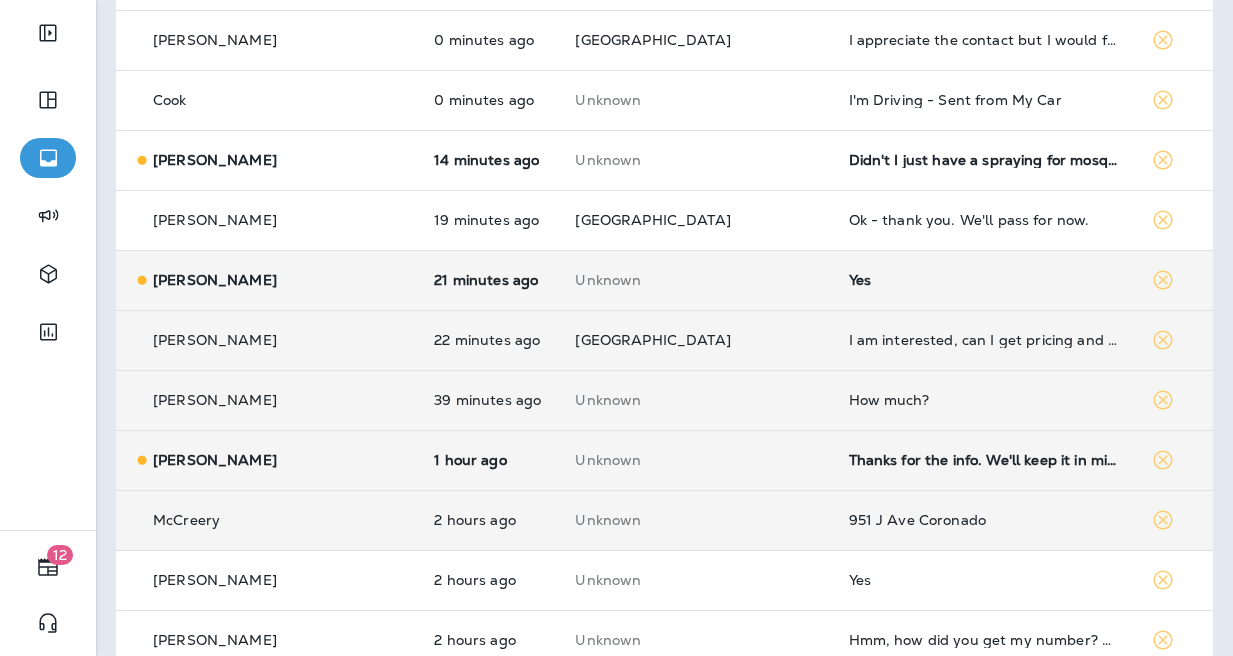 click on "Yes" at bounding box center [984, 280] 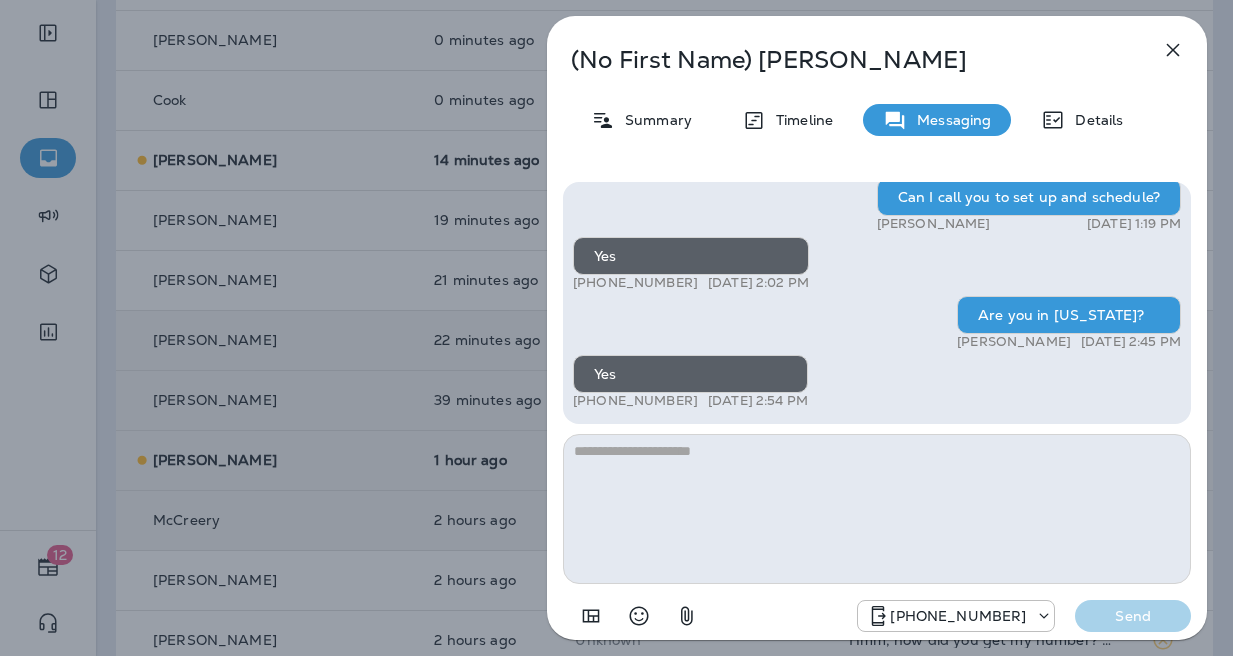 click on "(No First Name)   [PERSON_NAME] Summary   Timeline   Messaging   Details   Hi,   , this is [PERSON_NAME] with Moxie Pest Control. We know Summer brings out the mosquitoes—and with the Summer season here, I’d love to get you on our schedule to come help take care of that. Just reply here if you're interested, and I'll let you know the details!
Reply STOP to optout +18174823792 [DATE] 10:03 AM Interested +1 (949) 400-9079 [DATE] 1:03 PM Can I call you to set up and schedule? [PERSON_NAME] [DATE] 1:19 PM Yes +1 (949) 400-9079 [DATE] 2:02 PM Are you in [US_STATE]? [PERSON_NAME] [DATE] 2:45 PM Yes +1 (949) 400-9079 [DATE] 2:54 PM [PHONE_NUMBER] Send" at bounding box center (616, 328) 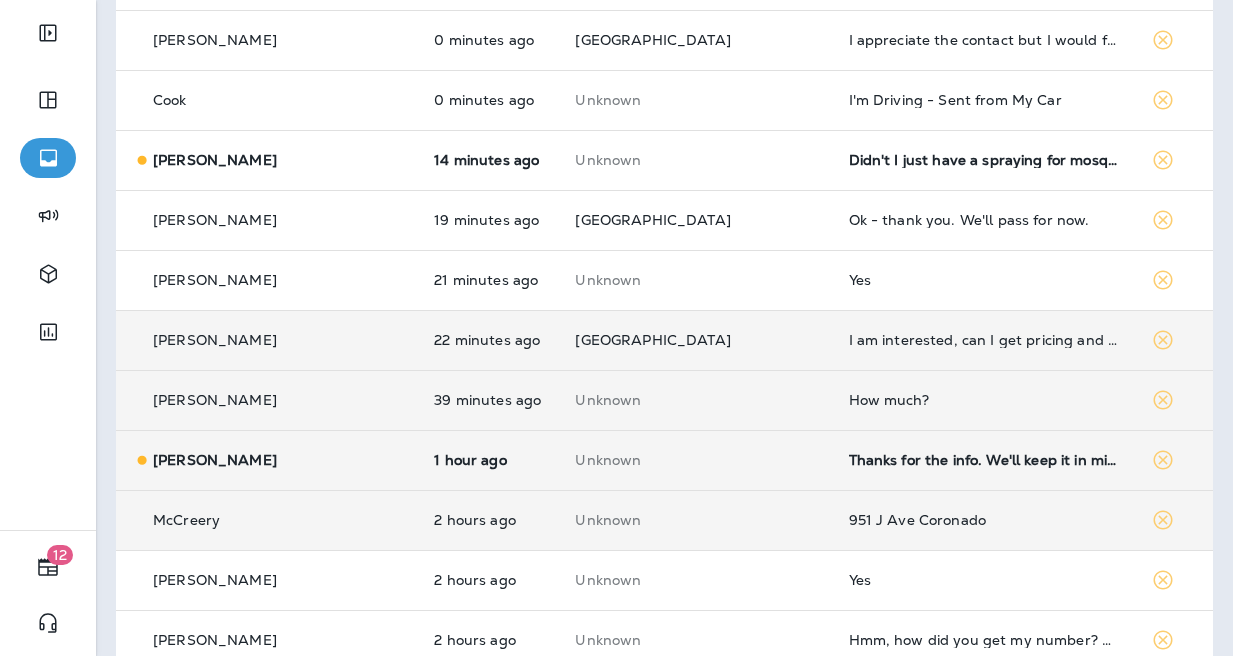 click on "I am interested, can I get pricing and info" at bounding box center (984, 340) 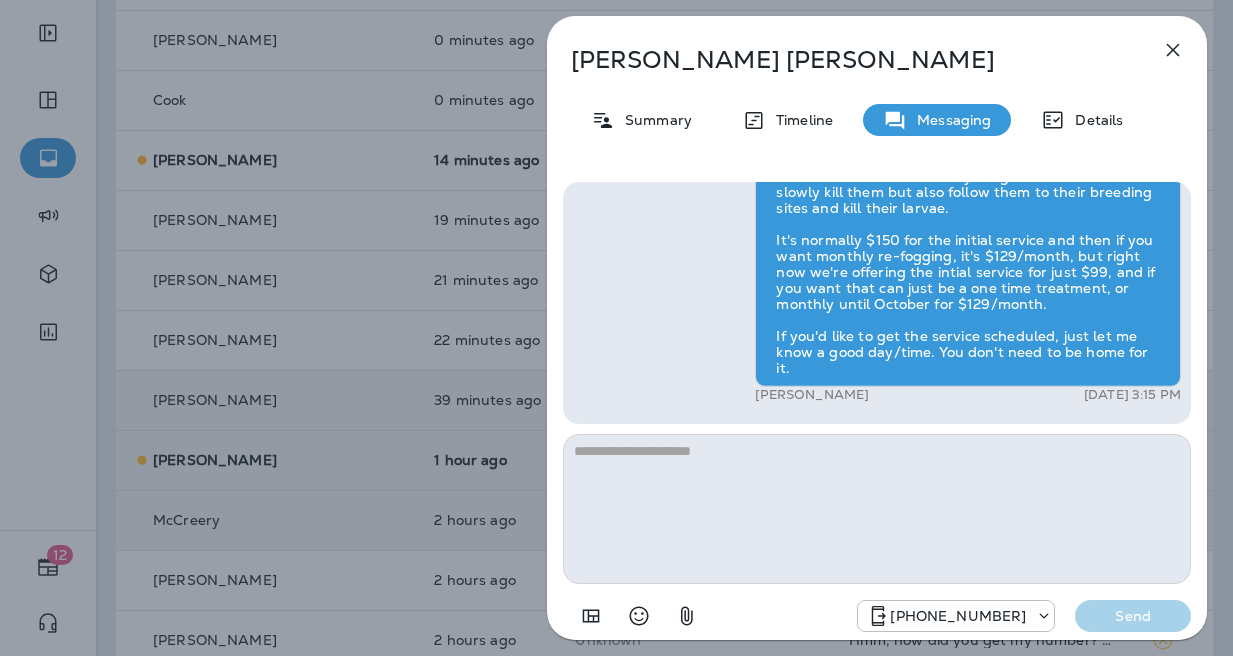 click on "[PERSON_NAME] Summary   Timeline   Messaging   Details   Exciting News! [PERSON_NAME]’s Pest Control is now Moxie Pest Control! Same great service, new name. No changes to your protection—just a fresh look! Got questions? Call us anytime!
Reply STOP to optout +18174823792 [DATE] 12:36 AM Hi,  [PERSON_NAME] , this is [PERSON_NAME] with Moxie Pest Control. We know Summer brings out the mosquitoes—and with the Summer season here, I’d love to get you on our schedule to come help take care of that. Just reply here if you're interested, and I'll let you know the details!
Reply STOP to optout +18174823792 [DATE] 10:17 AM I am interested, can I get pricing and info  +1 (941) 807-5459 [DATE] 2:53 PM [PERSON_NAME] [DATE] 3:15 PM [PHONE_NUMBER] Send" at bounding box center (877, 328) 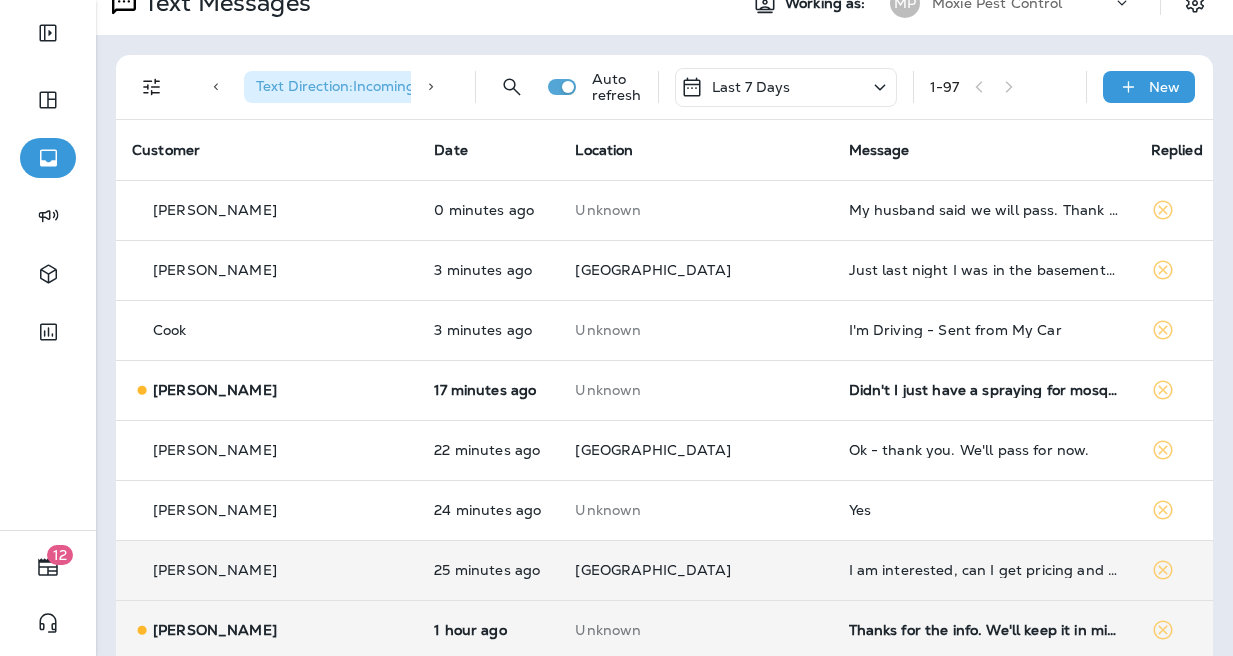 scroll, scrollTop: 0, scrollLeft: 0, axis: both 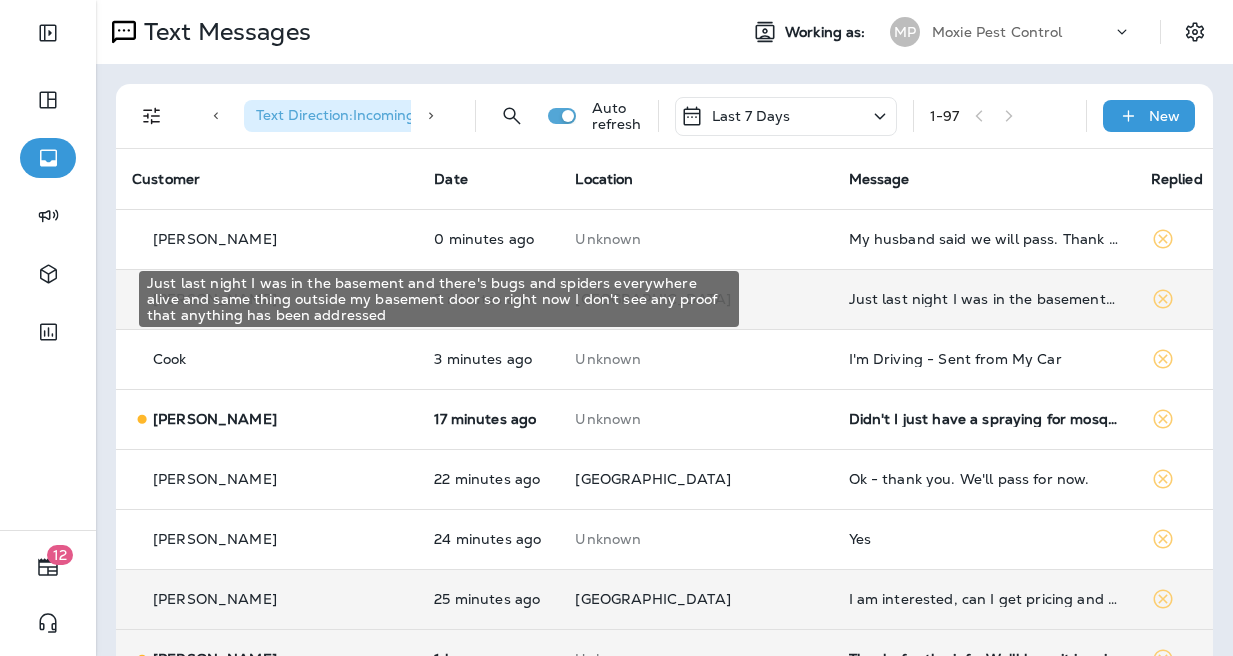 click on "Just last night I was in the basement and there's bugs and spiders everywhere alive and same thing outside my basement door so right now I don't see any proof that anything has been addressed" at bounding box center (984, 299) 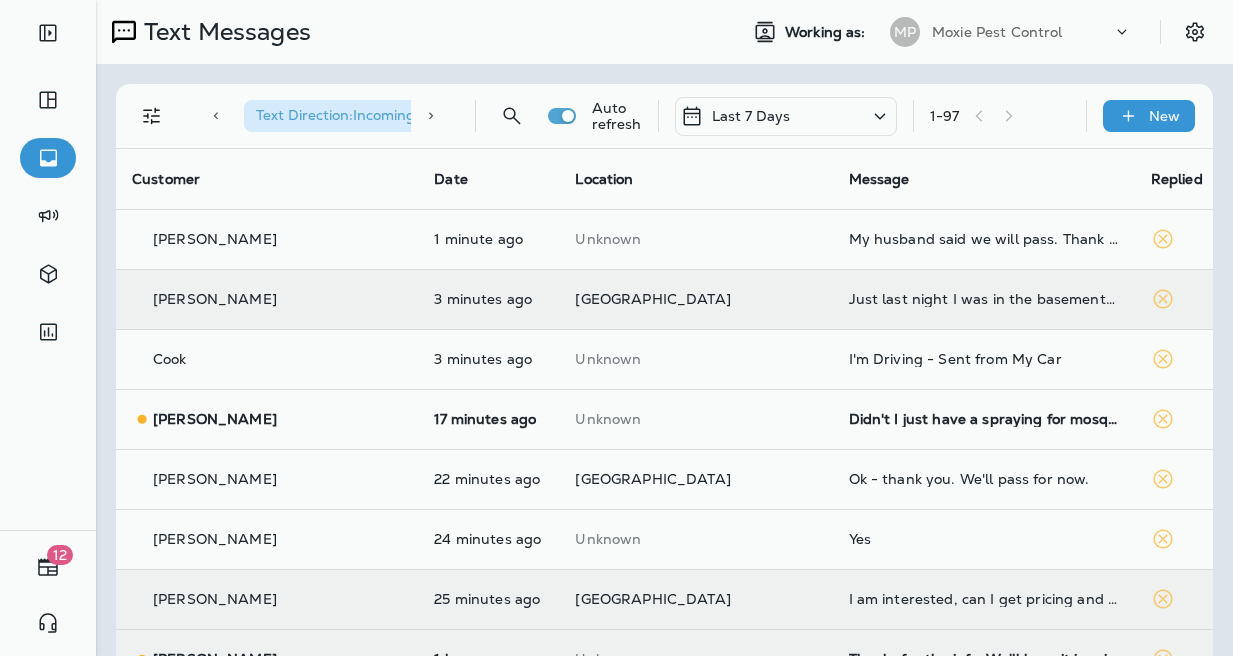 drag, startPoint x: 413, startPoint y: 319, endPoint x: 517, endPoint y: 325, distance: 104.172935 